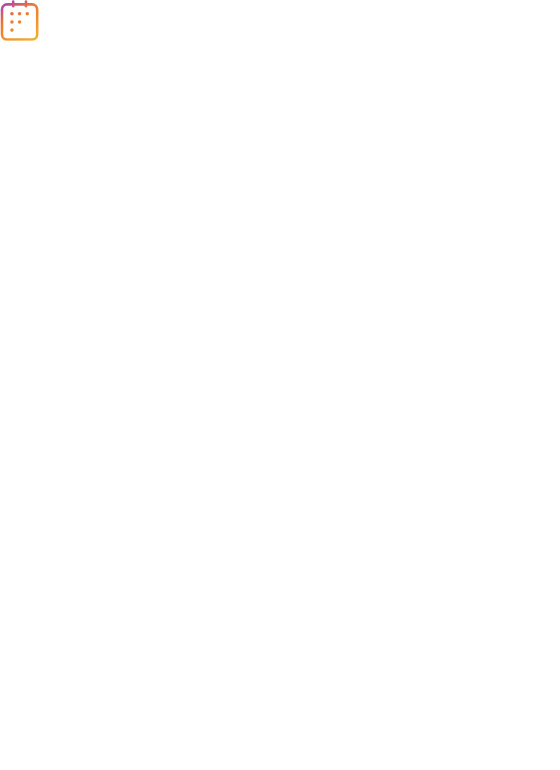 scroll, scrollTop: 0, scrollLeft: 0, axis: both 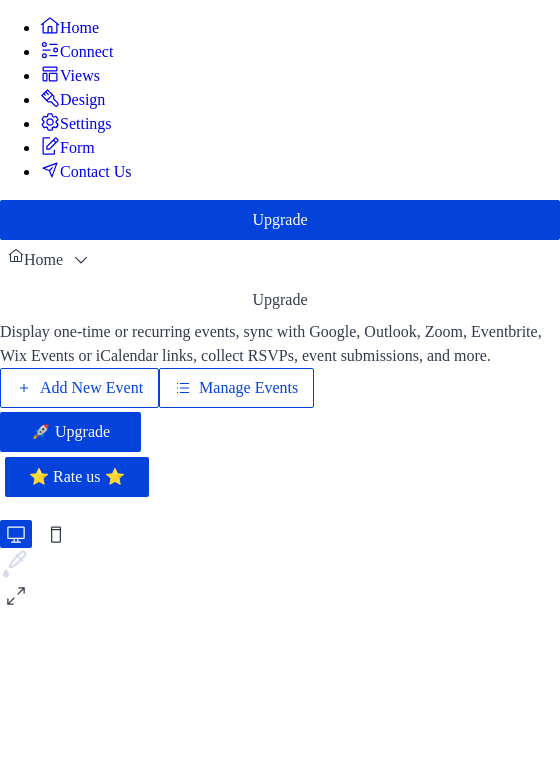 click on "Display one-time or recurring events, sync with Google, Outlook, Zoom, Eventbrite, Wix Events or iCalendar links, collect RSVPs, event submissions, and more. Add New Event Manage Events 🚀 Upgrade ⭐ Rate us ⭐" at bounding box center [280, 420] 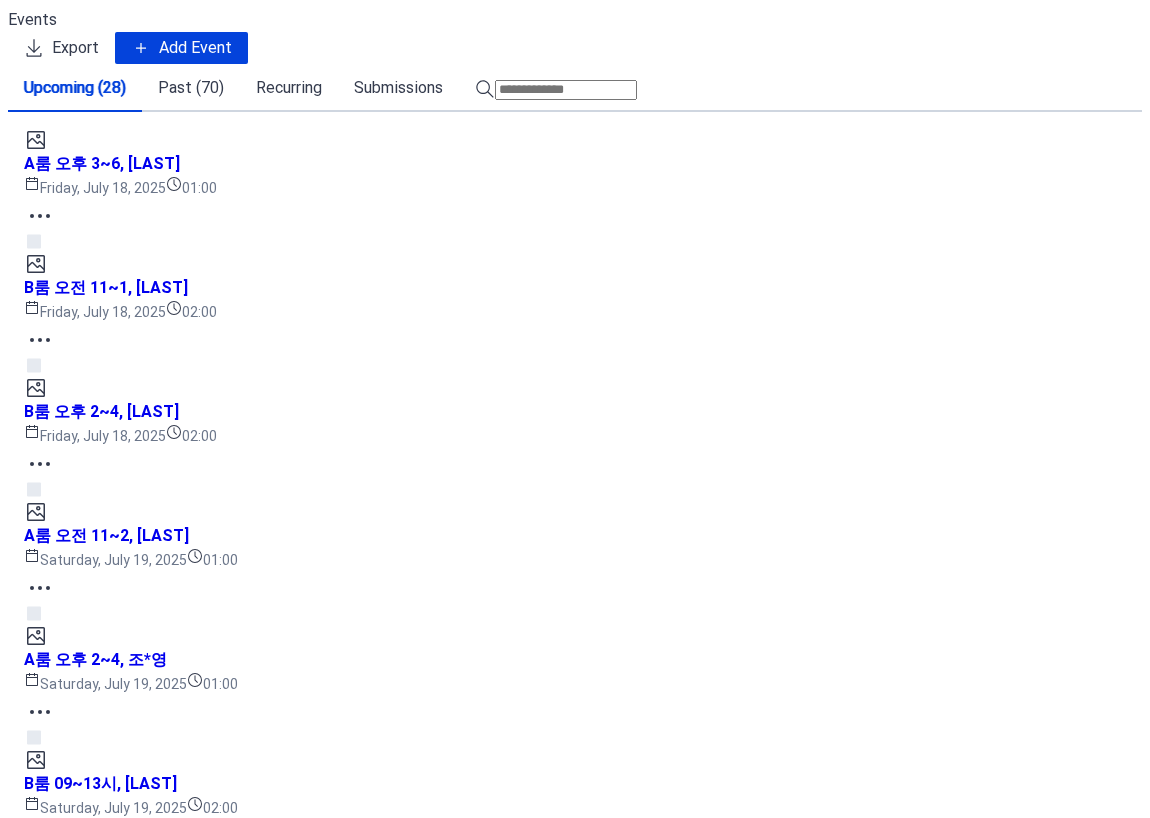 scroll, scrollTop: 0, scrollLeft: 0, axis: both 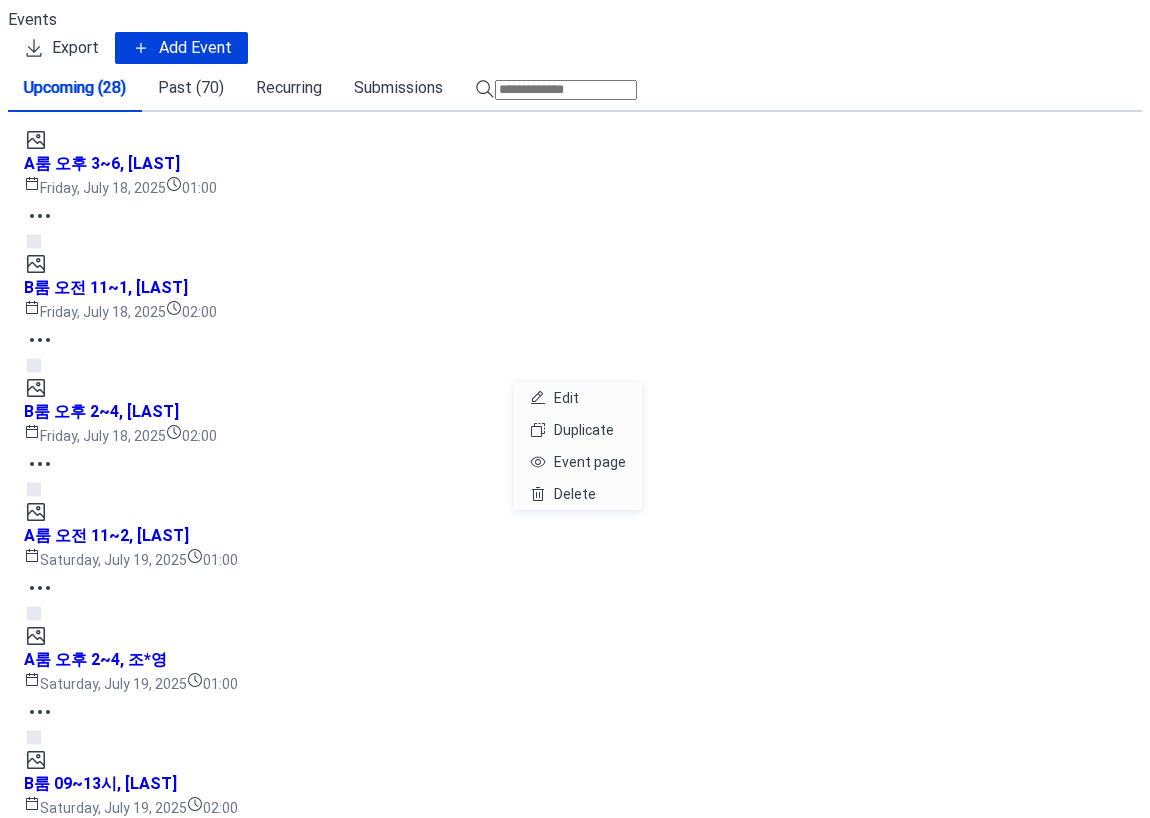 click 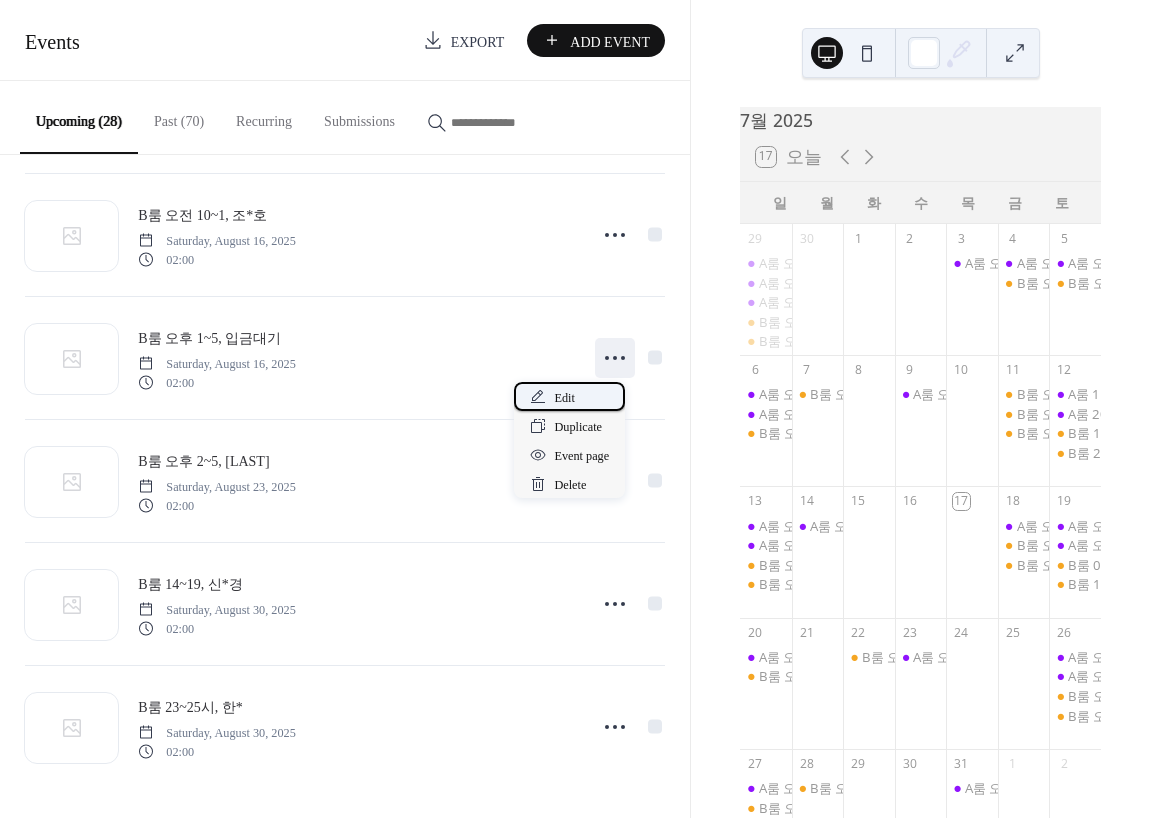 click on "Edit" at bounding box center (572, 396) 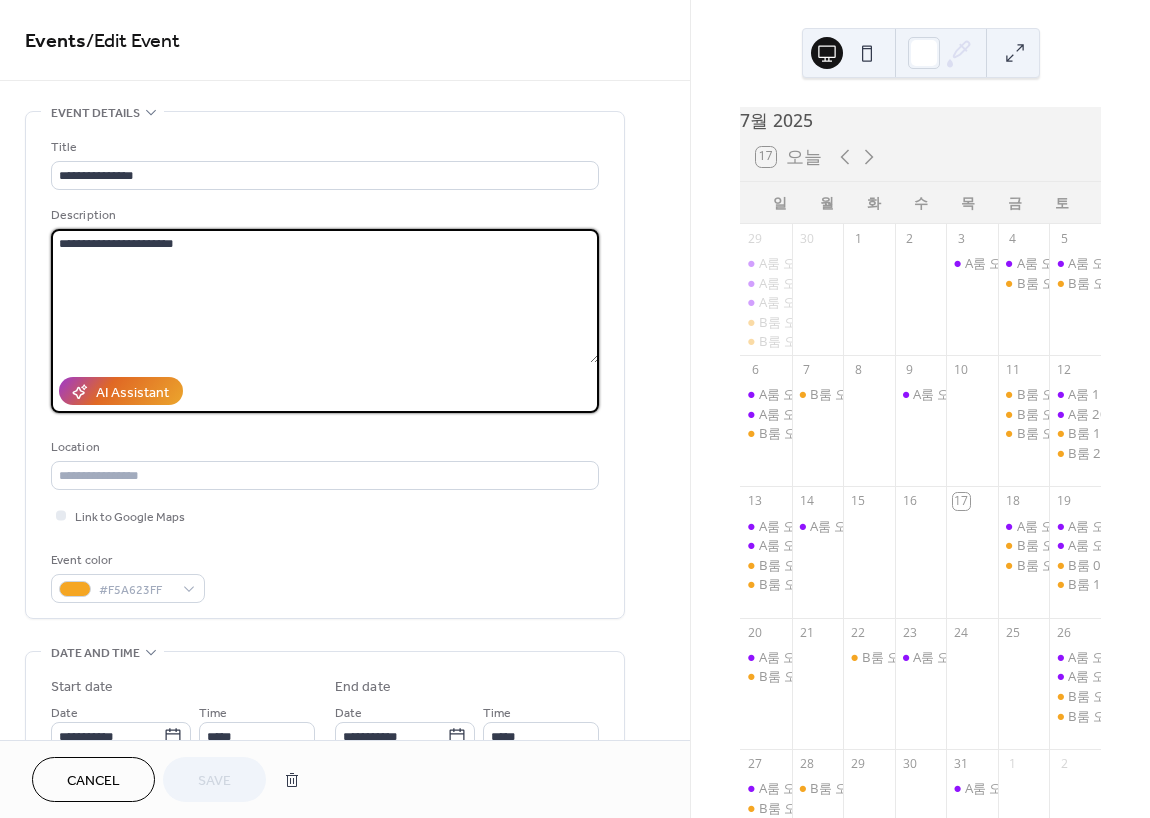 click on "**********" at bounding box center (325, 296) 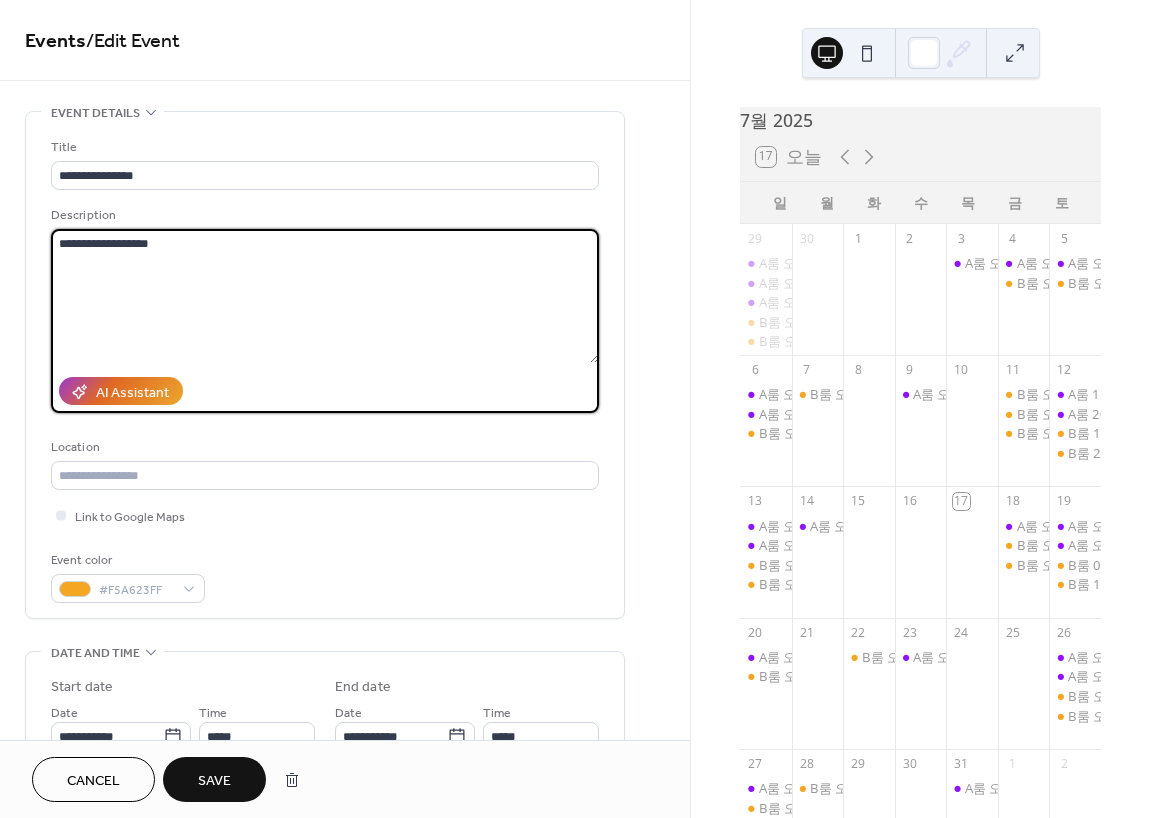 type on "**********" 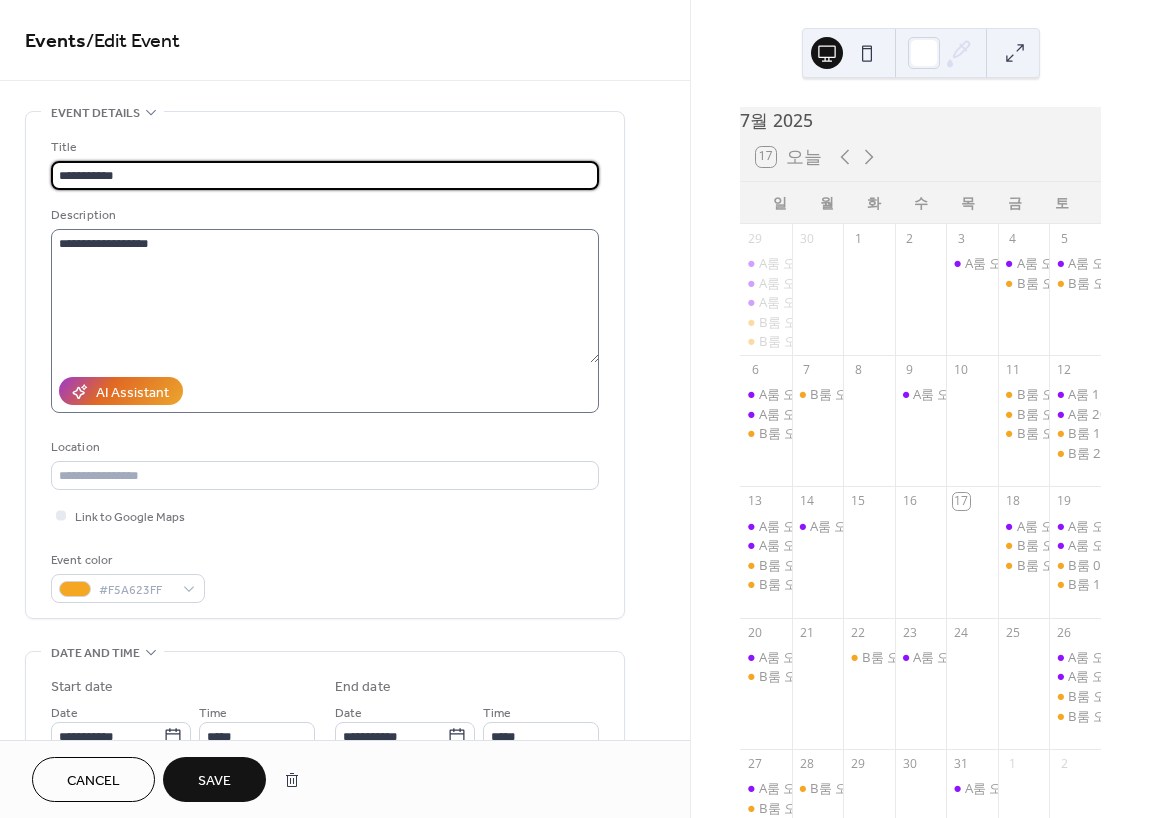 paste on "****" 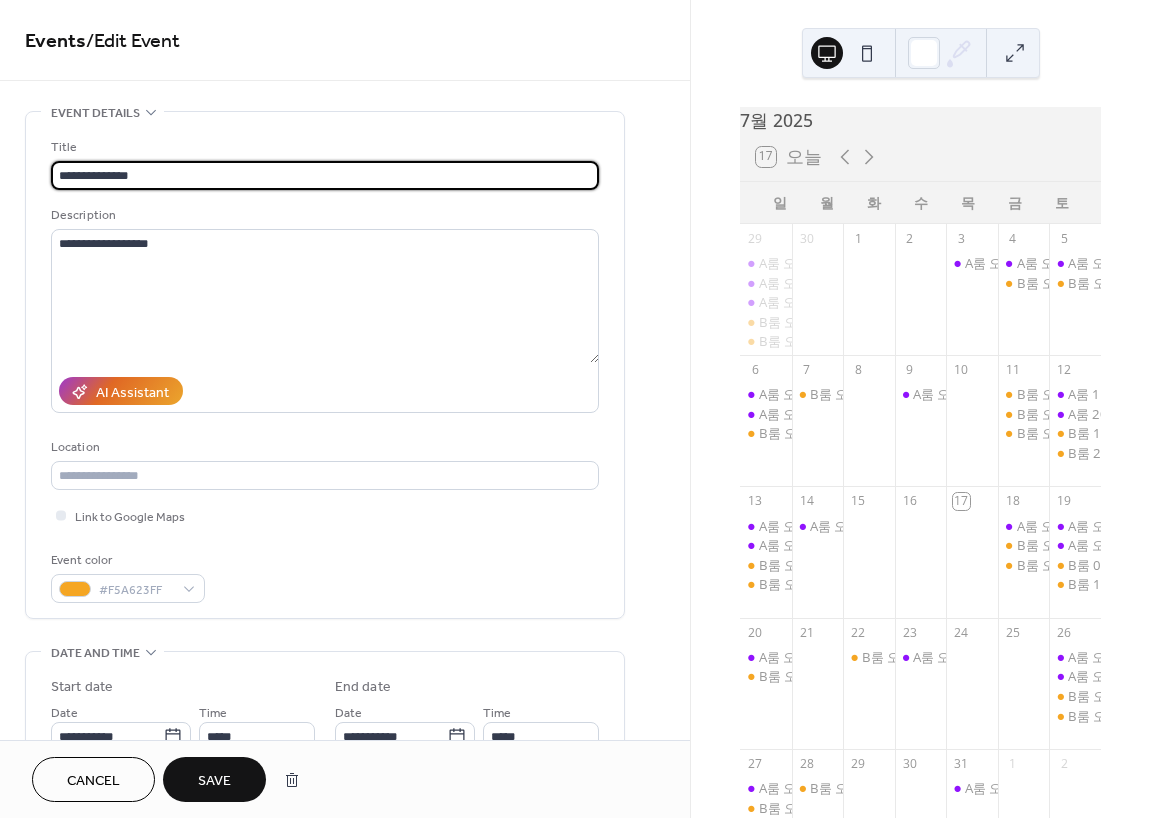 type on "**********" 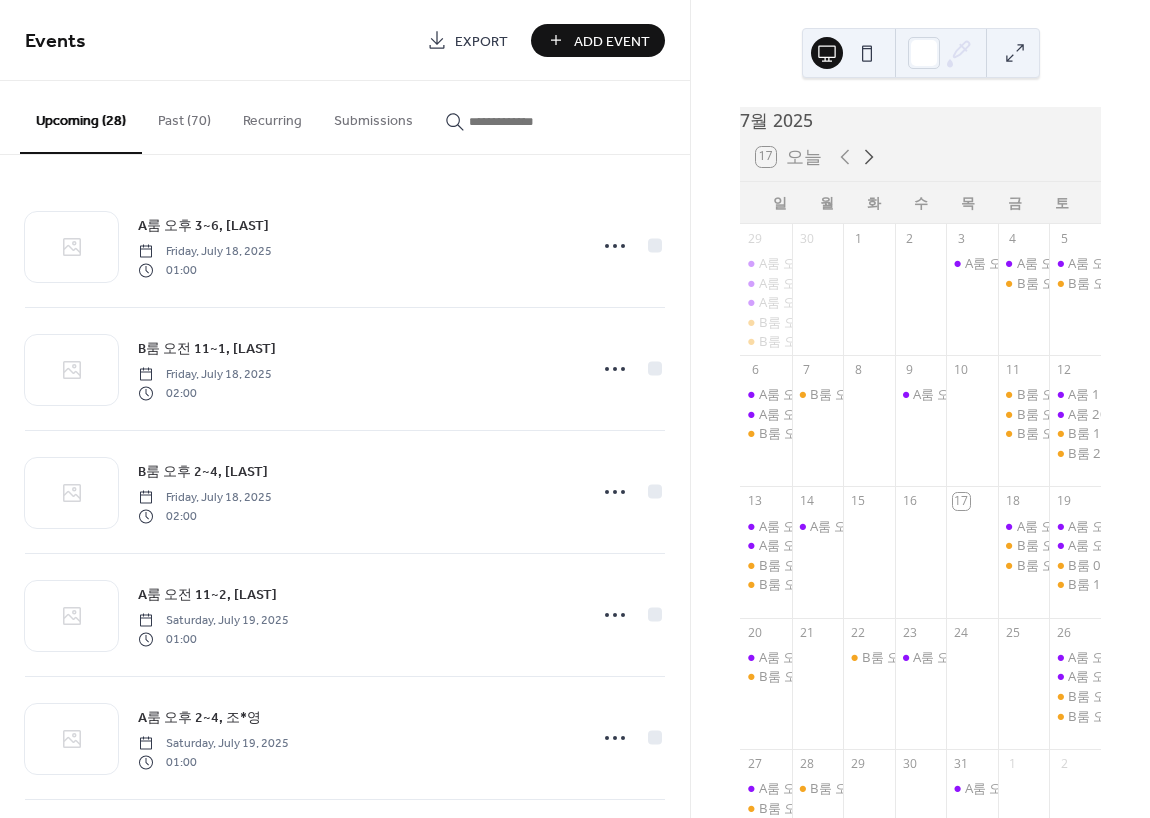 click 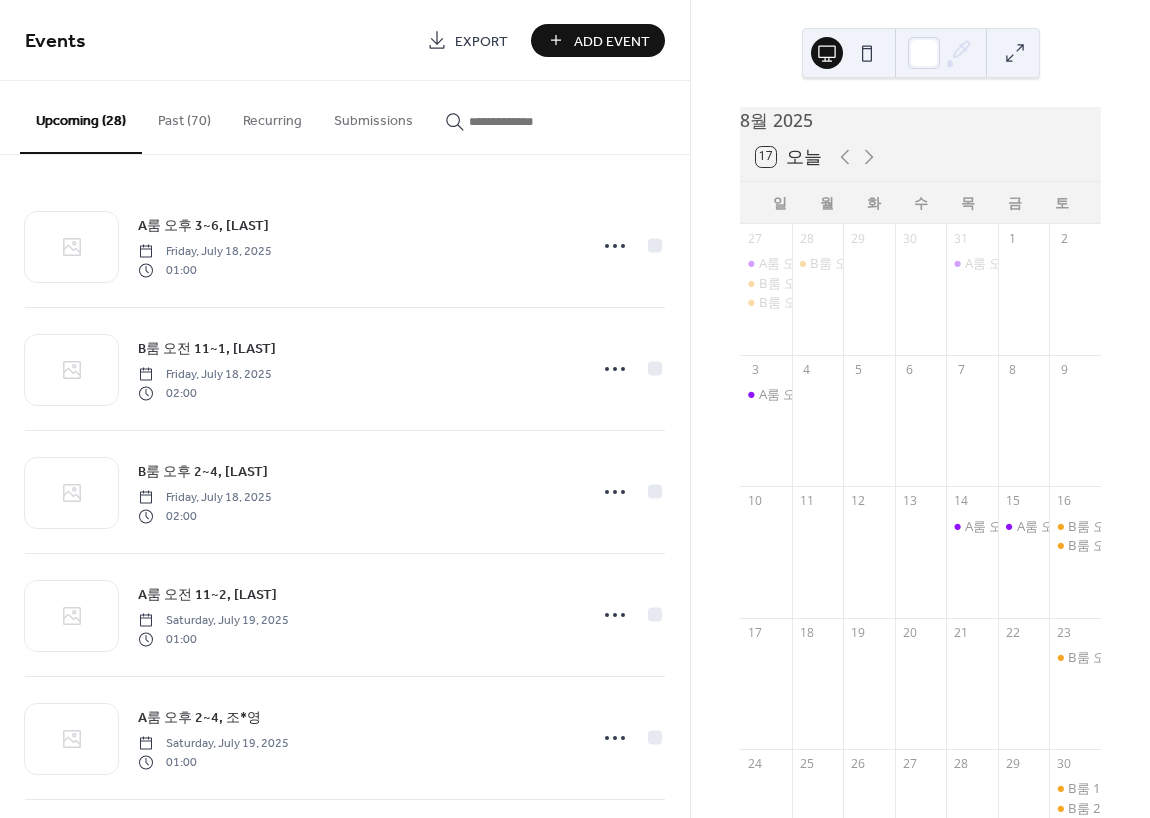 click on "Add Event" at bounding box center (612, 41) 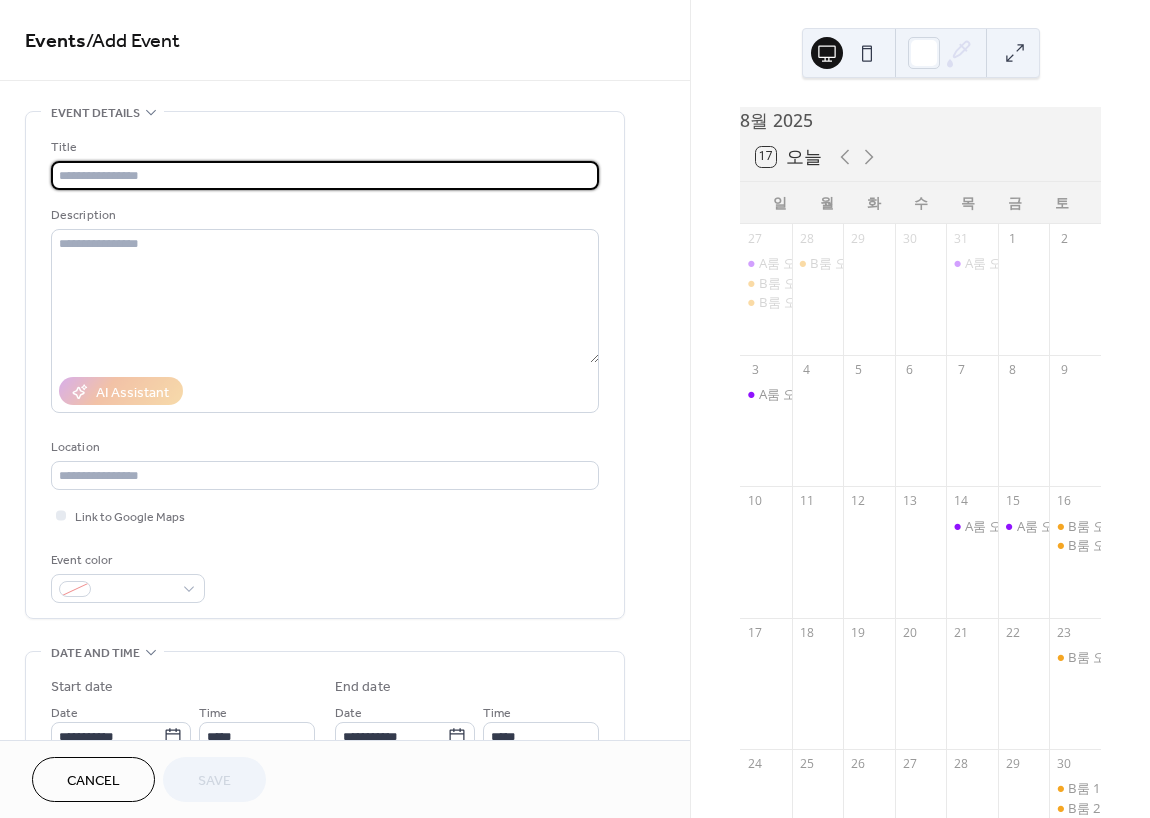 click at bounding box center (325, 175) 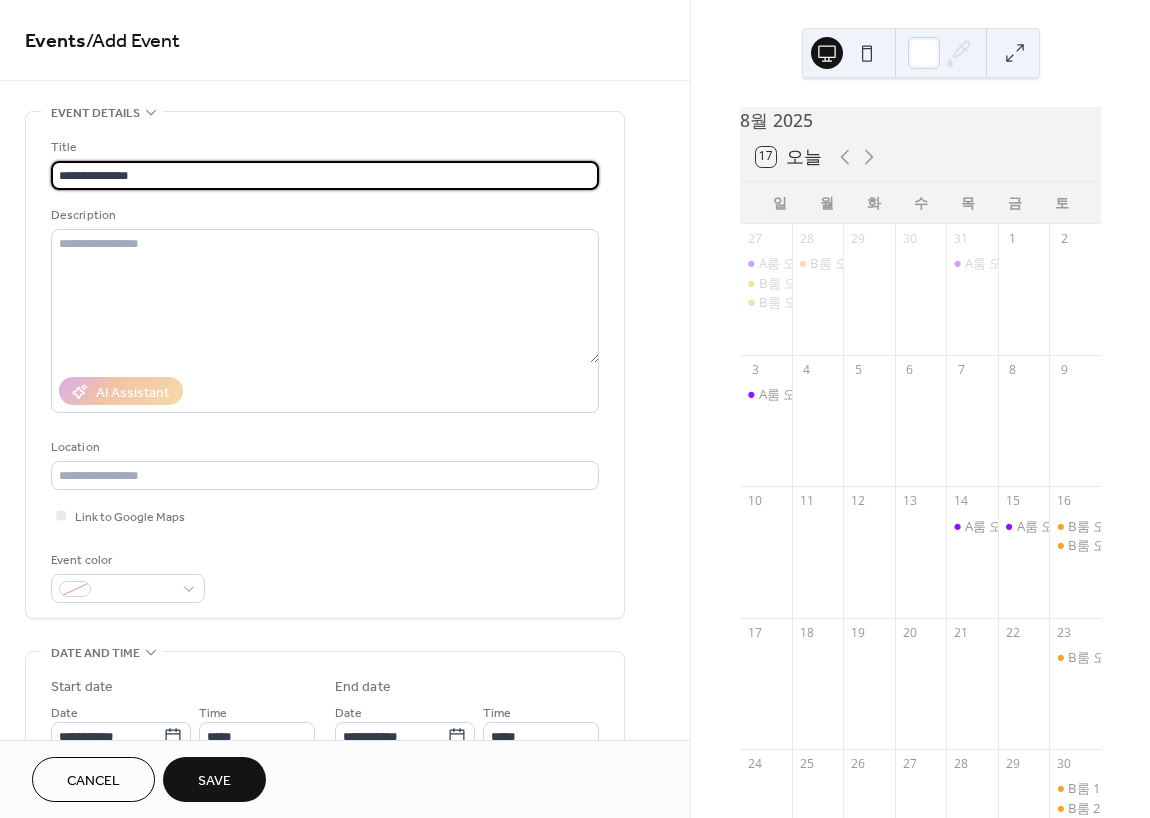 type on "**********" 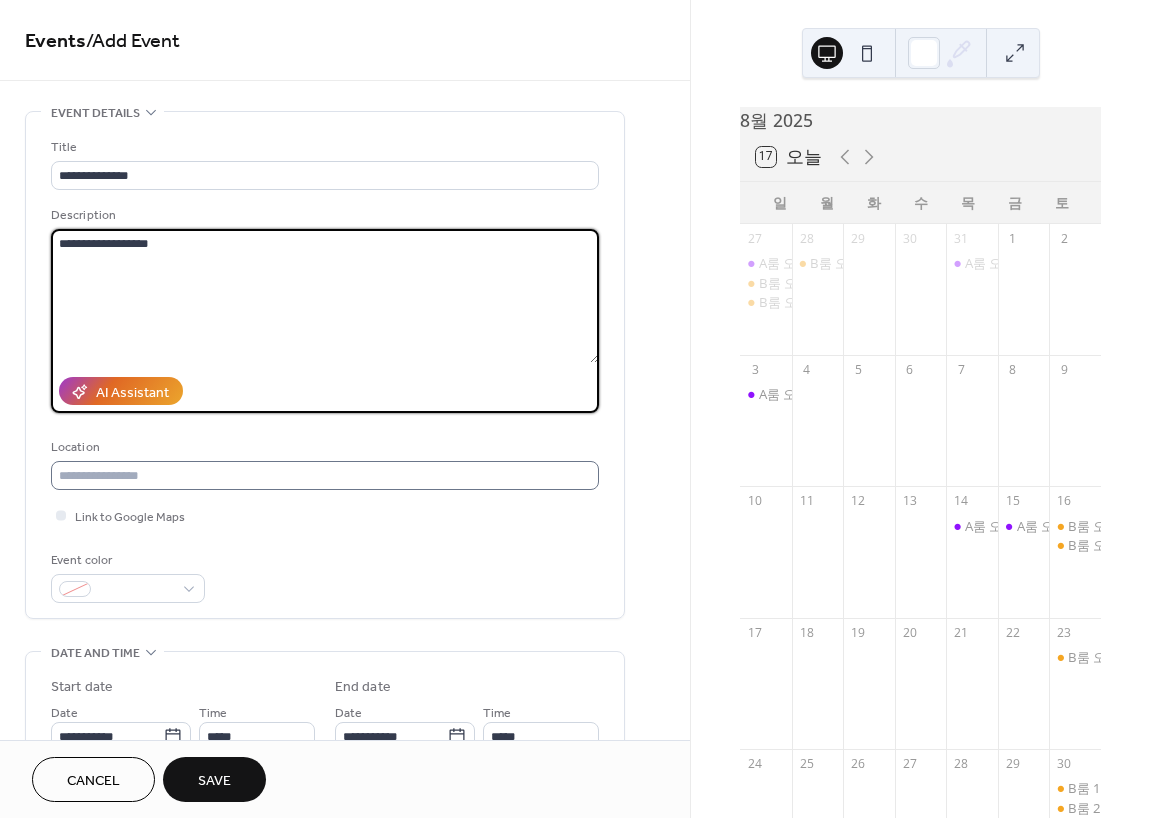 type on "**********" 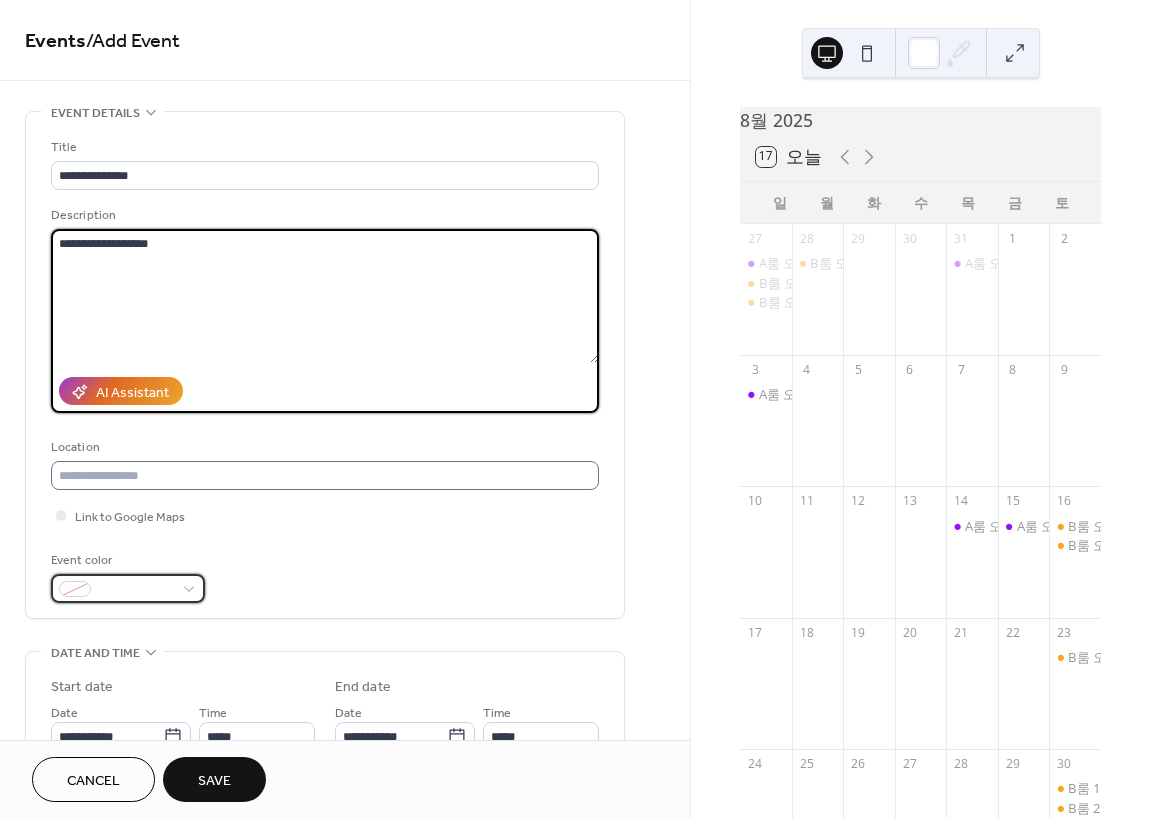 click at bounding box center [128, 588] 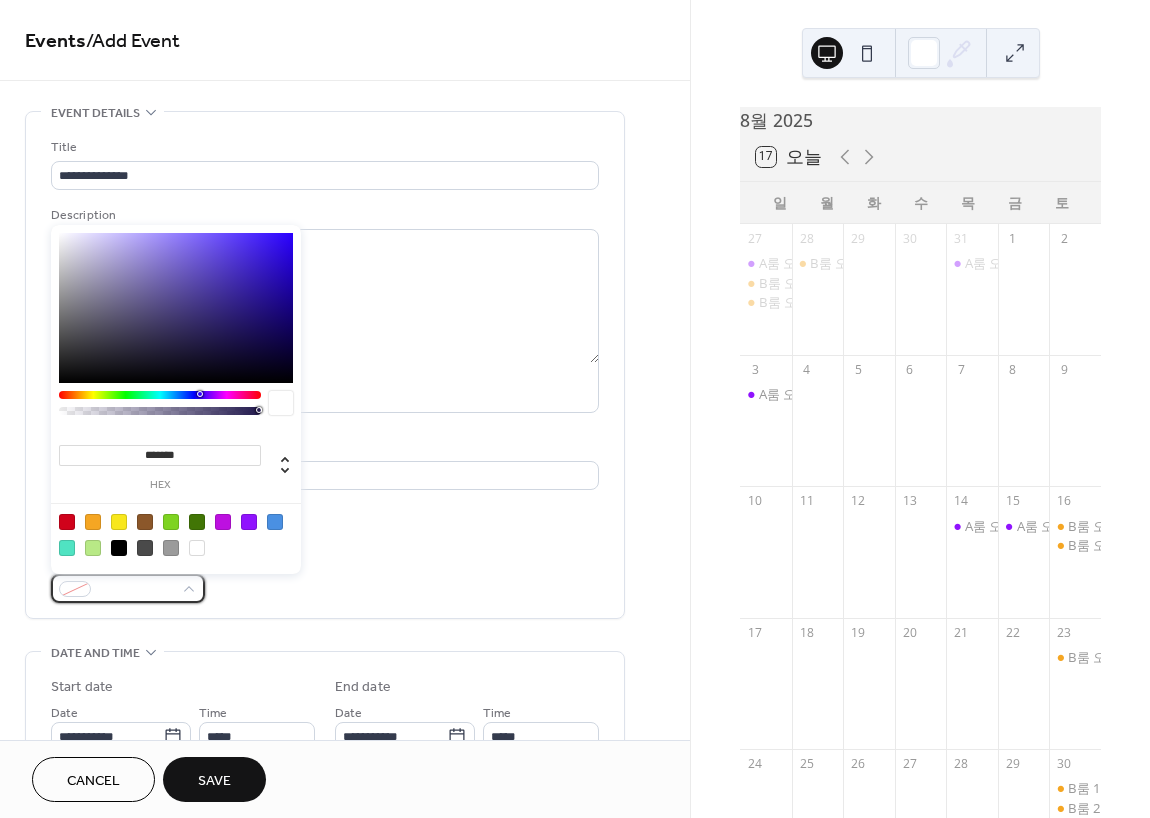 click at bounding box center [136, 590] 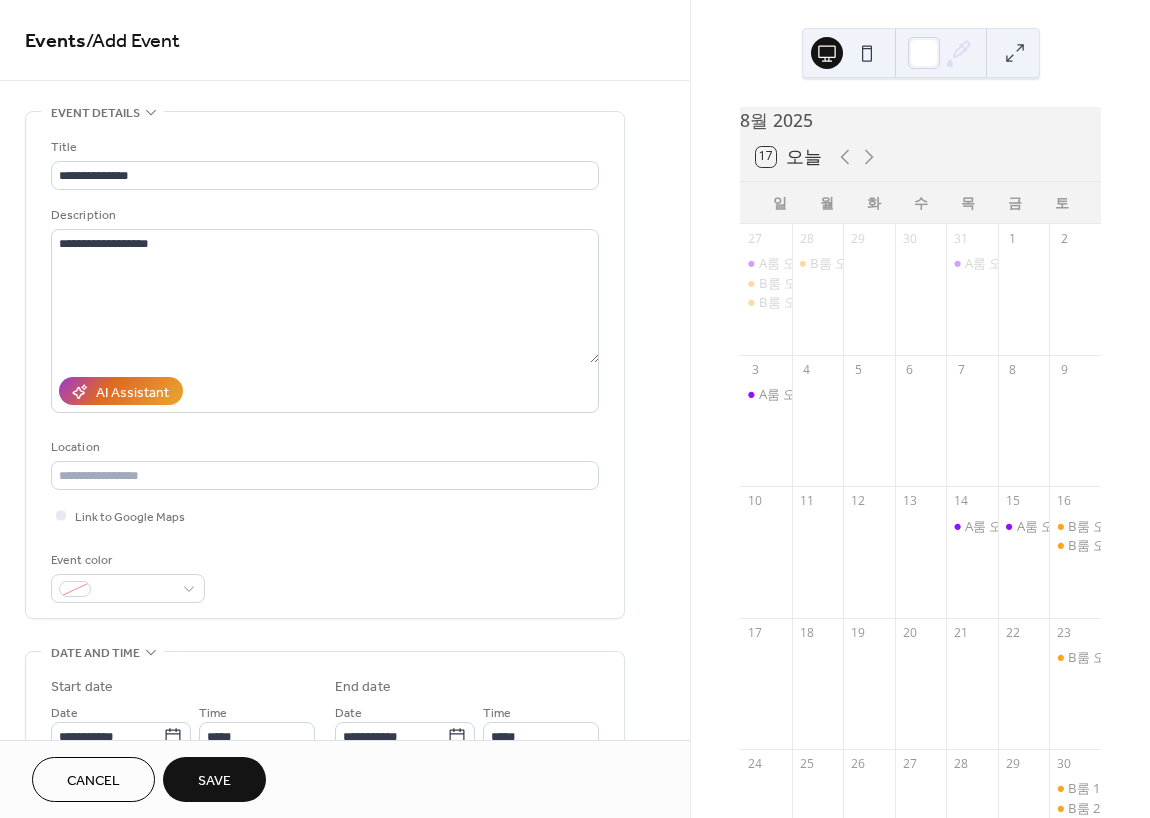 drag, startPoint x: 217, startPoint y: 535, endPoint x: 248, endPoint y: 525, distance: 32.572994 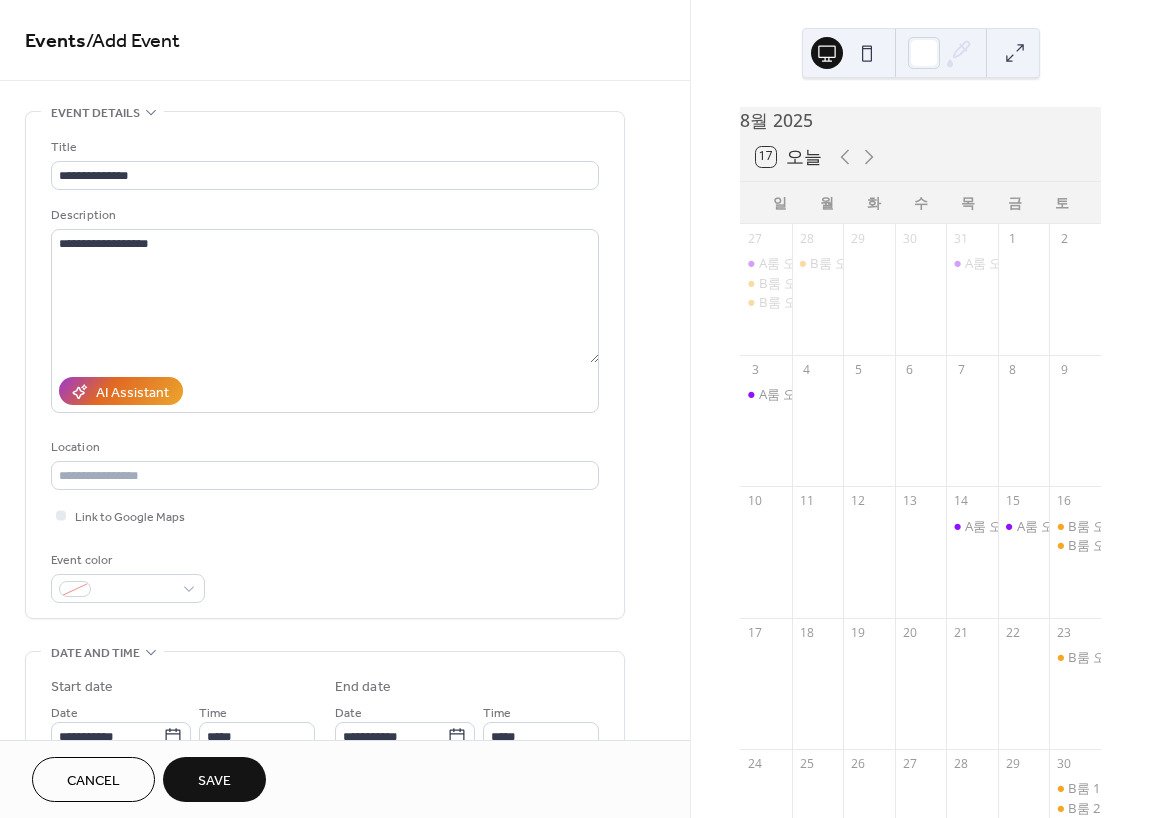click on "Link to Google Maps" at bounding box center (325, 515) 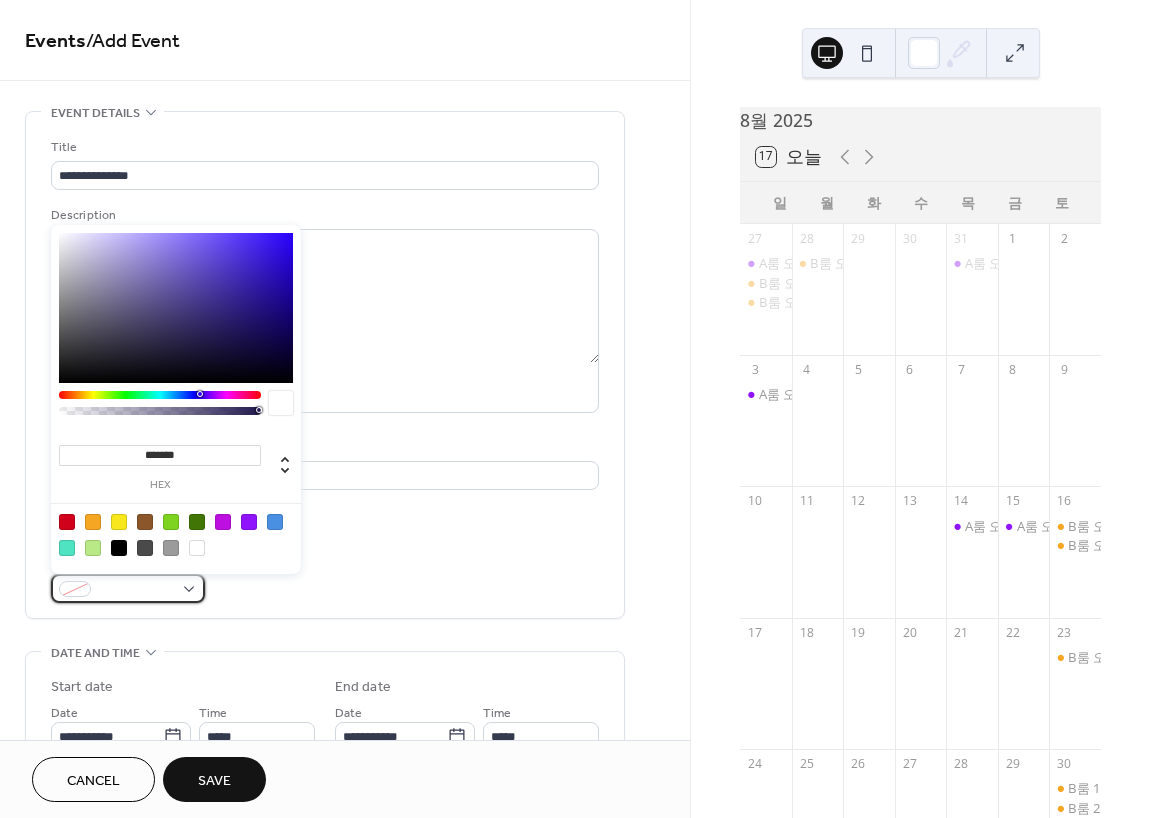 click at bounding box center (128, 588) 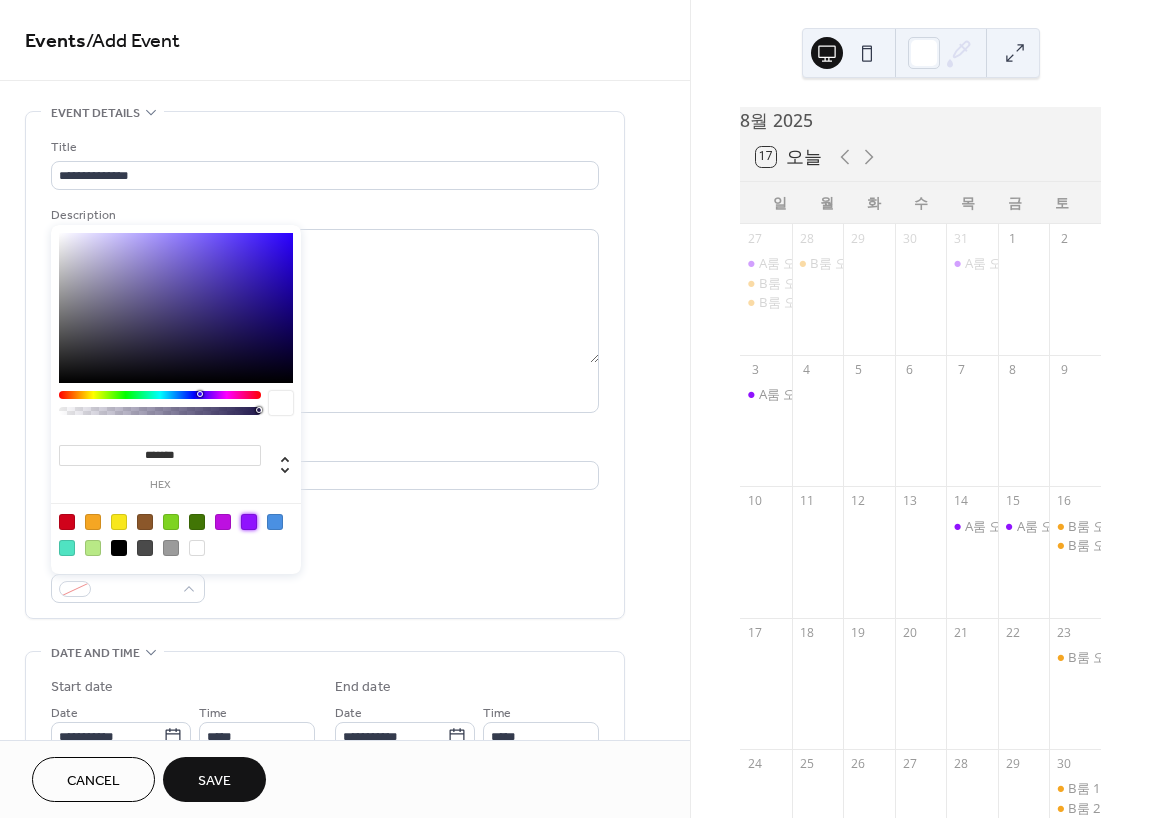 click at bounding box center [249, 522] 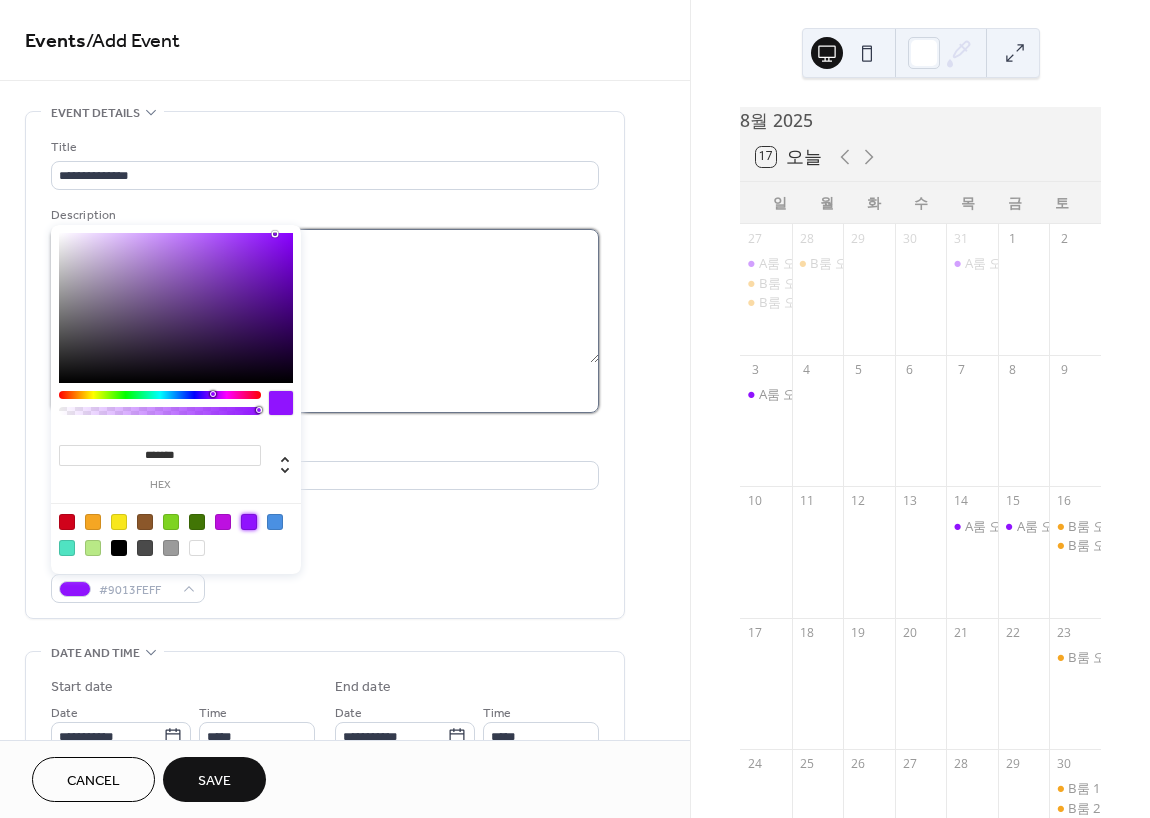click on "**********" at bounding box center (325, 296) 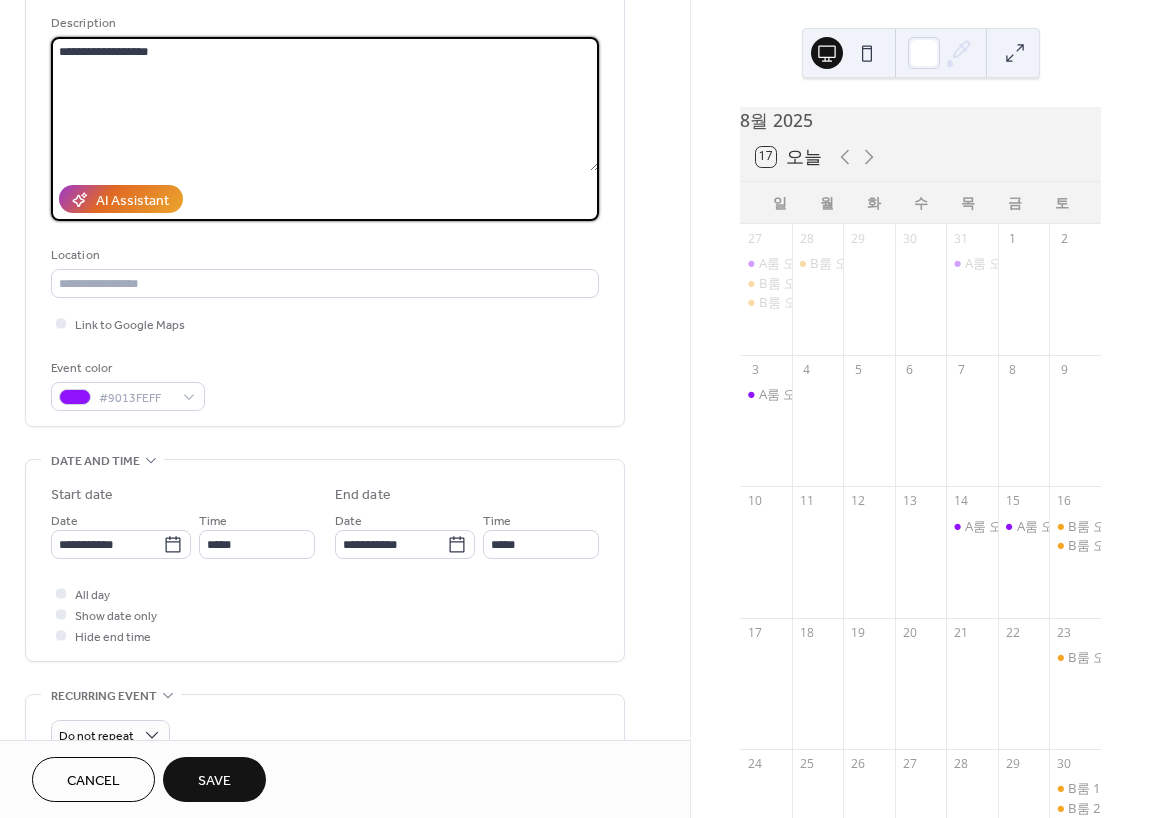scroll, scrollTop: 200, scrollLeft: 0, axis: vertical 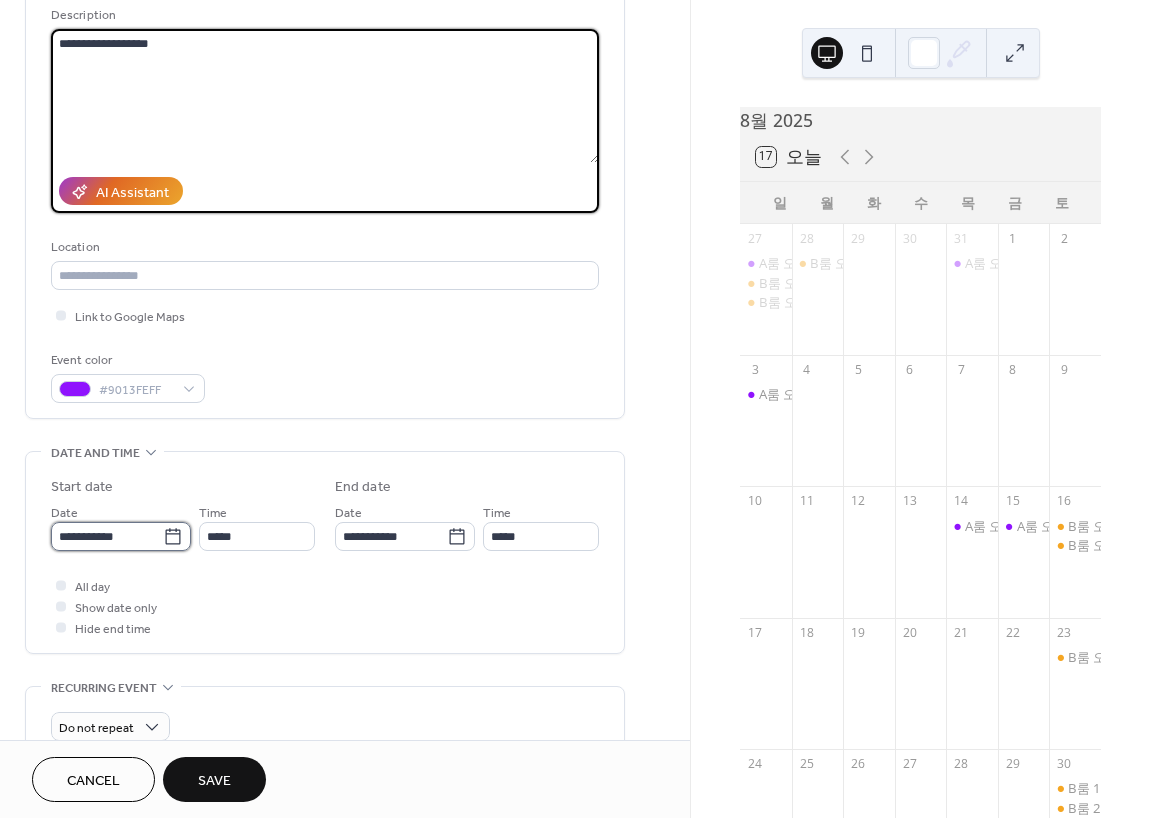 click on "**********" at bounding box center (107, 536) 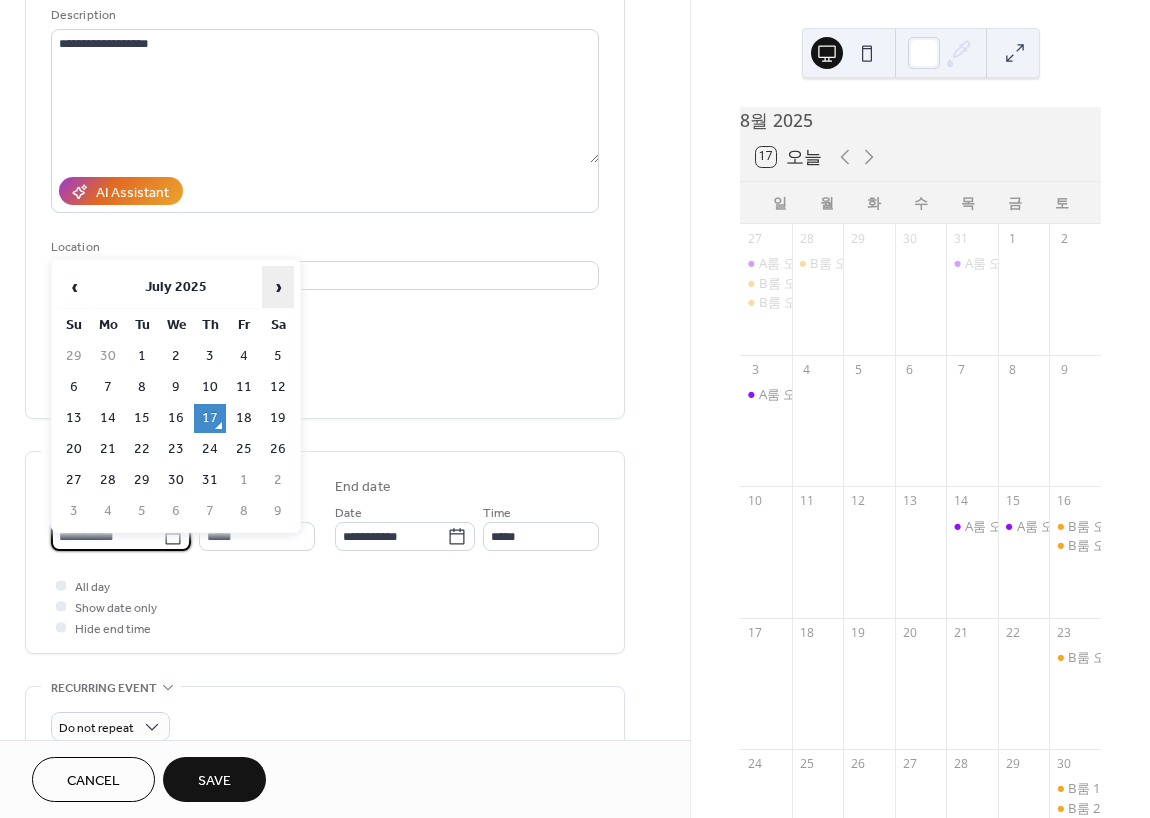 click on "›" at bounding box center (278, 287) 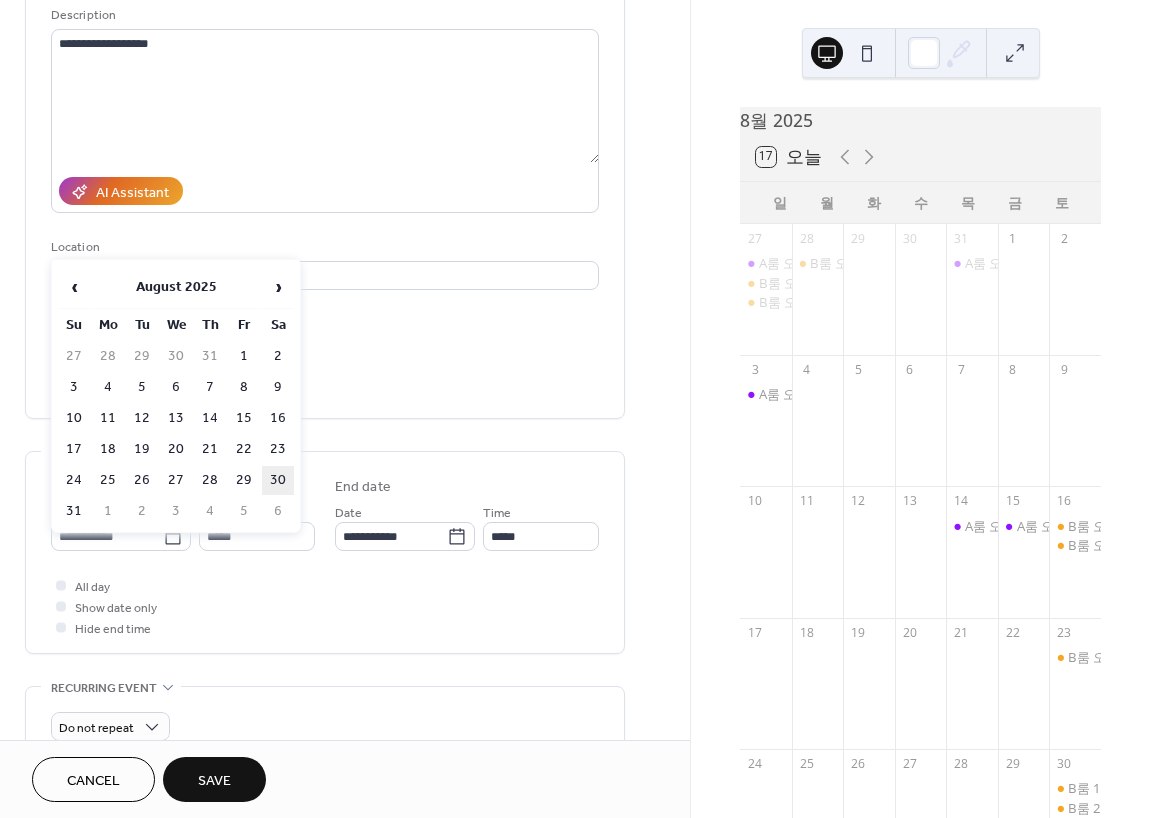 click on "30" at bounding box center (278, 480) 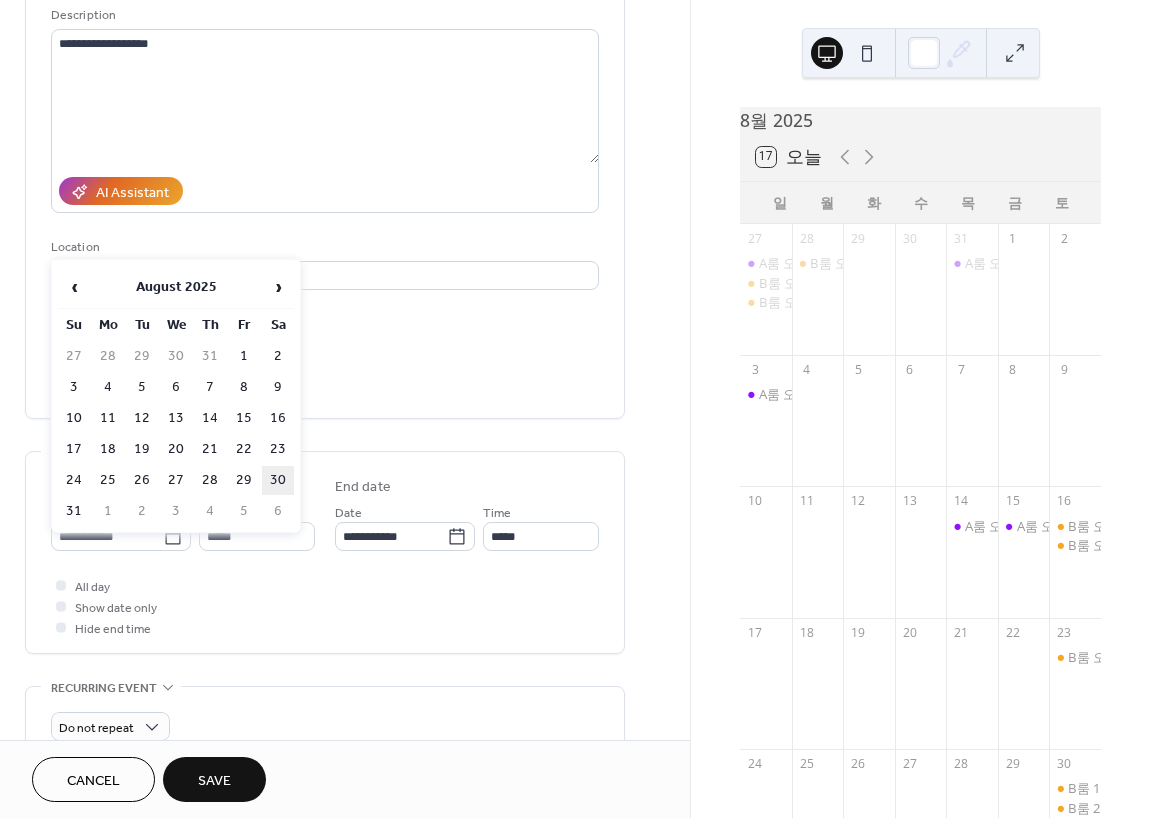 type on "**********" 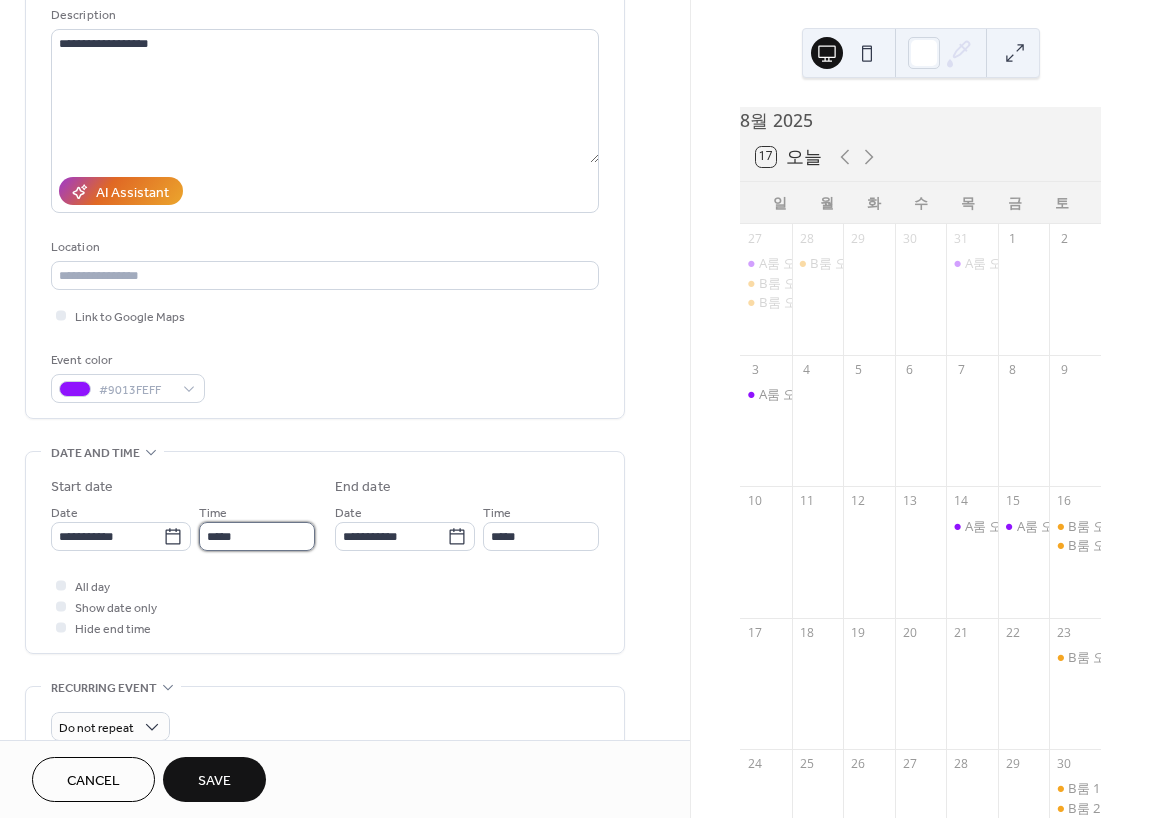 click on "*****" at bounding box center (257, 536) 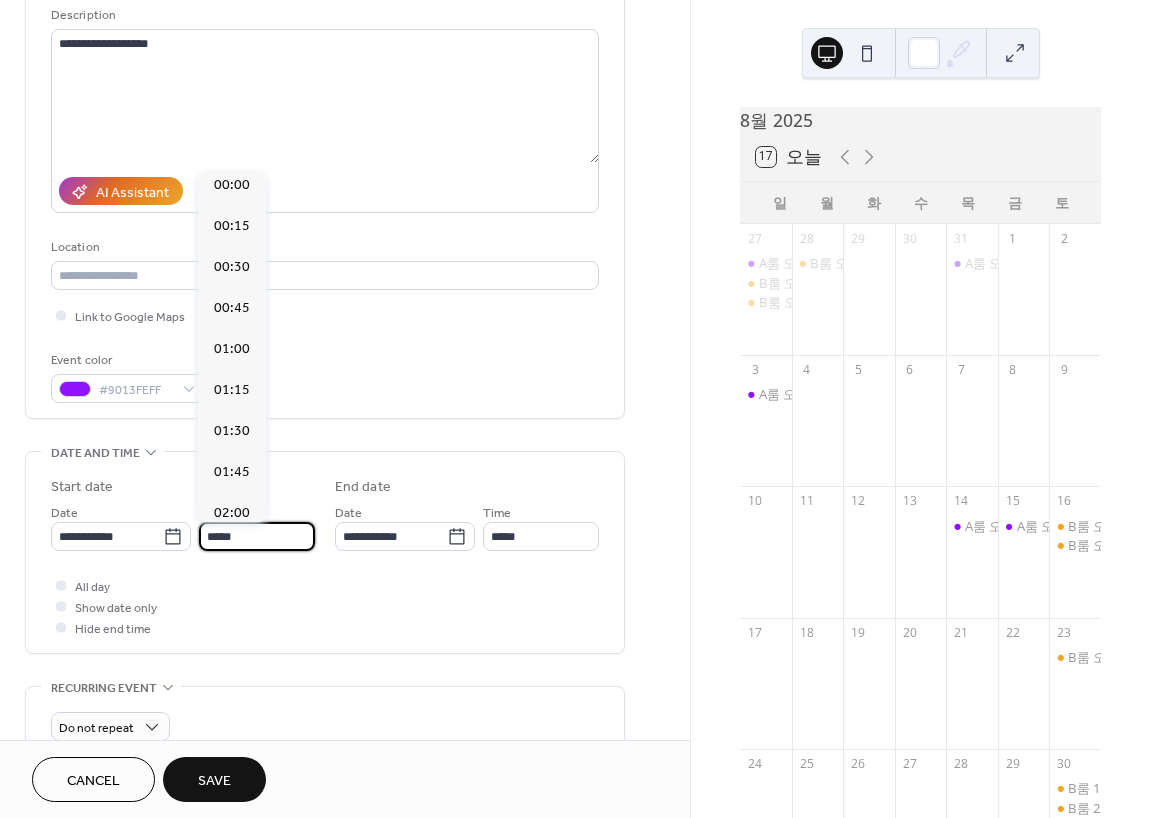 scroll, scrollTop: 0, scrollLeft: 0, axis: both 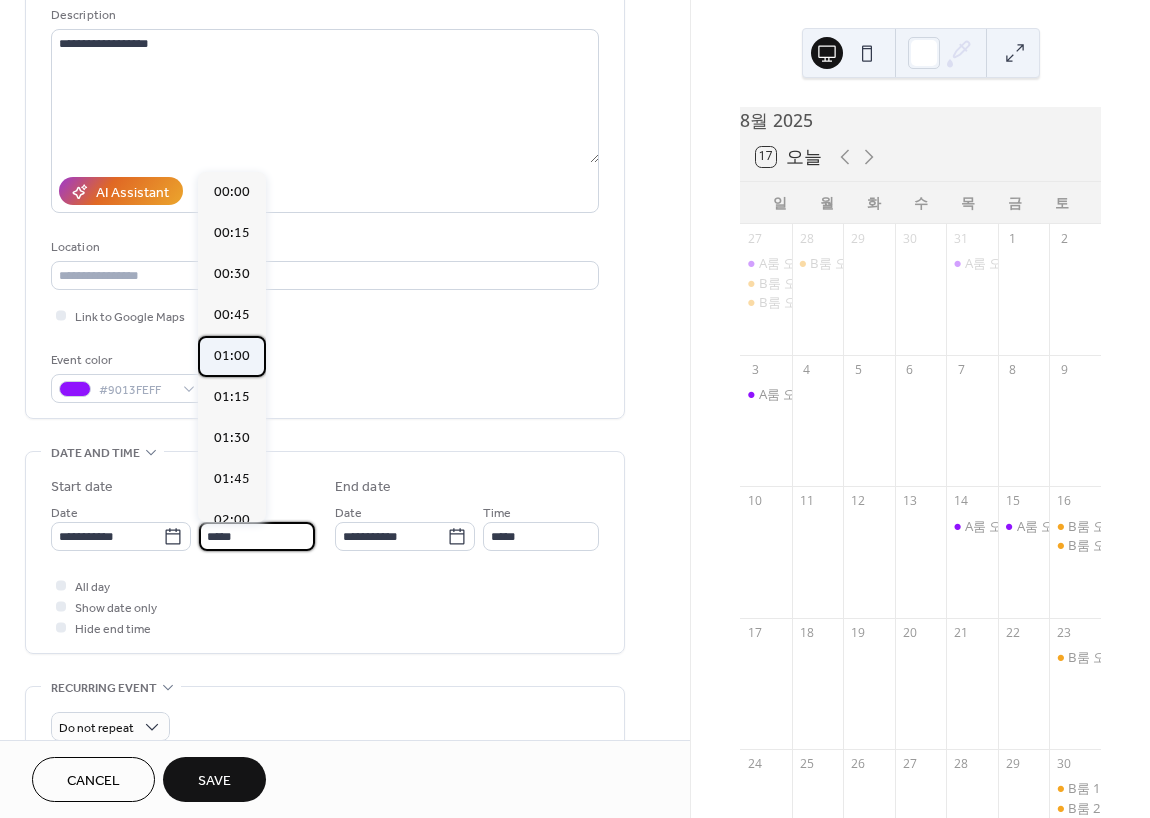 click on "01:00" at bounding box center [232, 356] 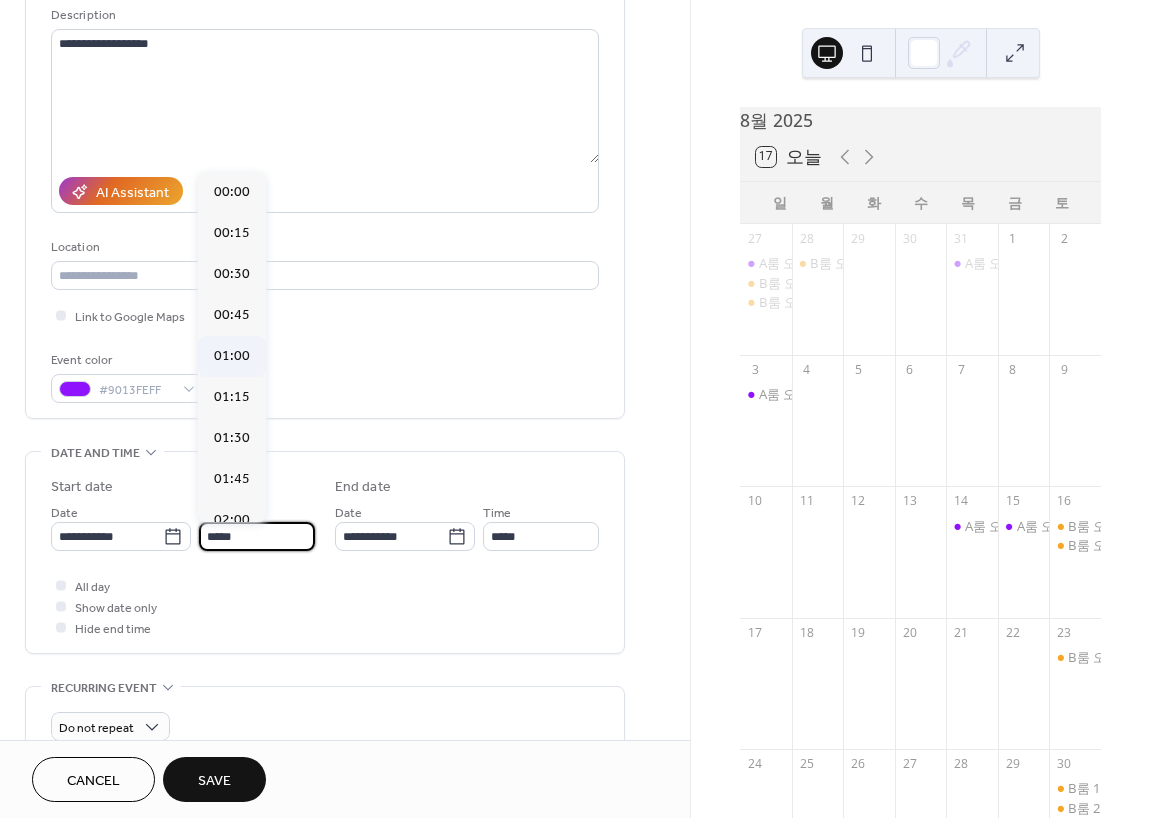 type on "*****" 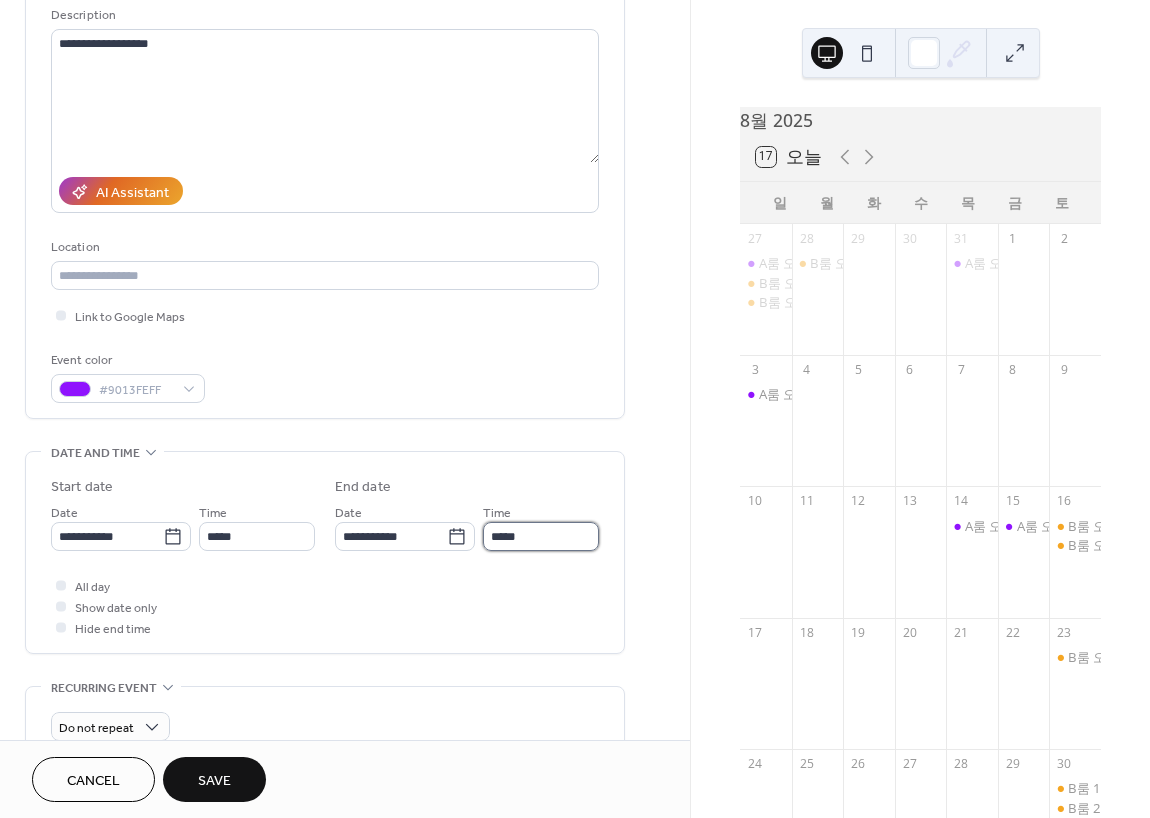 click on "*****" at bounding box center [541, 536] 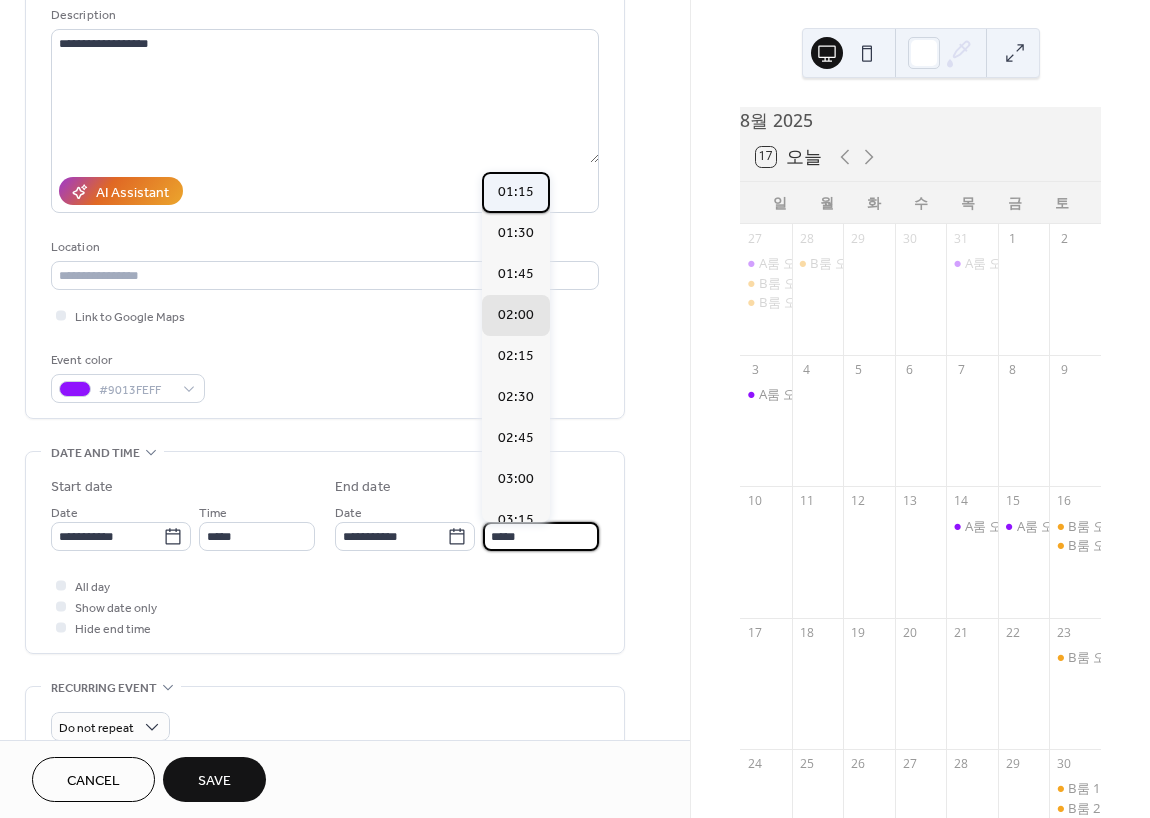 click on "01:15" at bounding box center (516, 192) 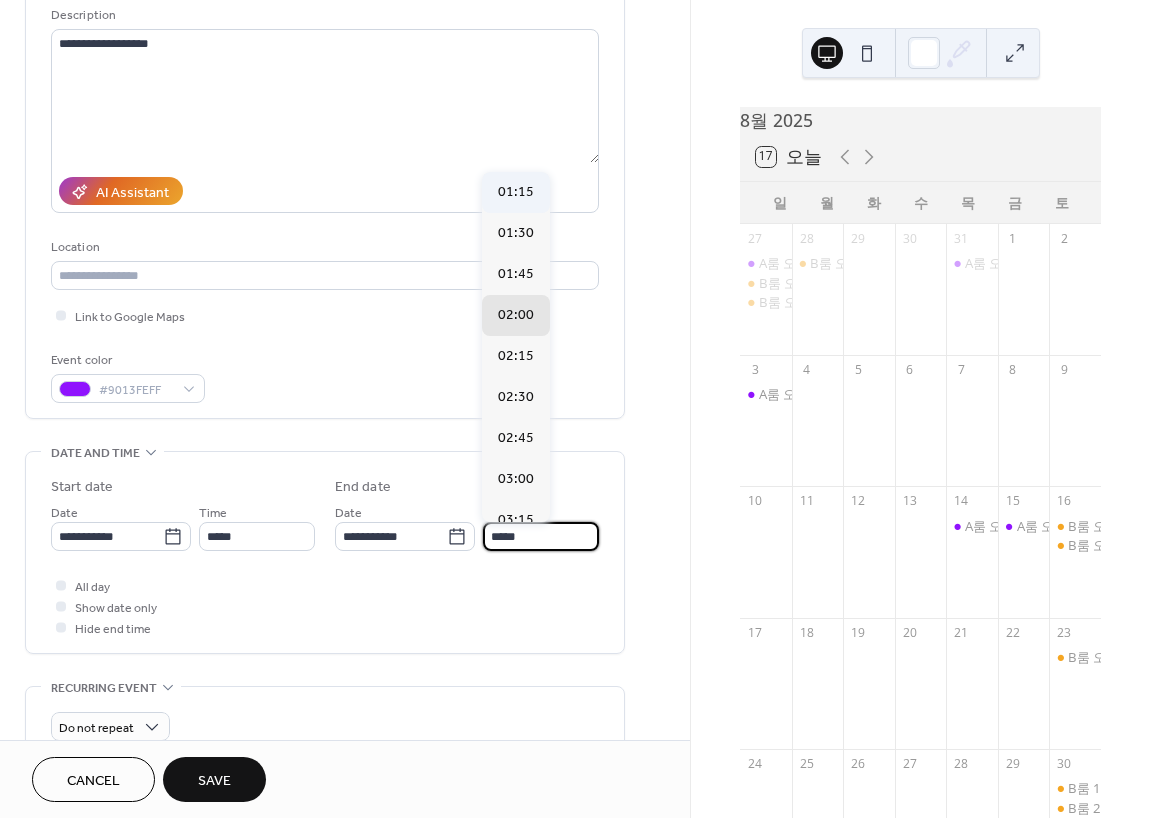type on "*****" 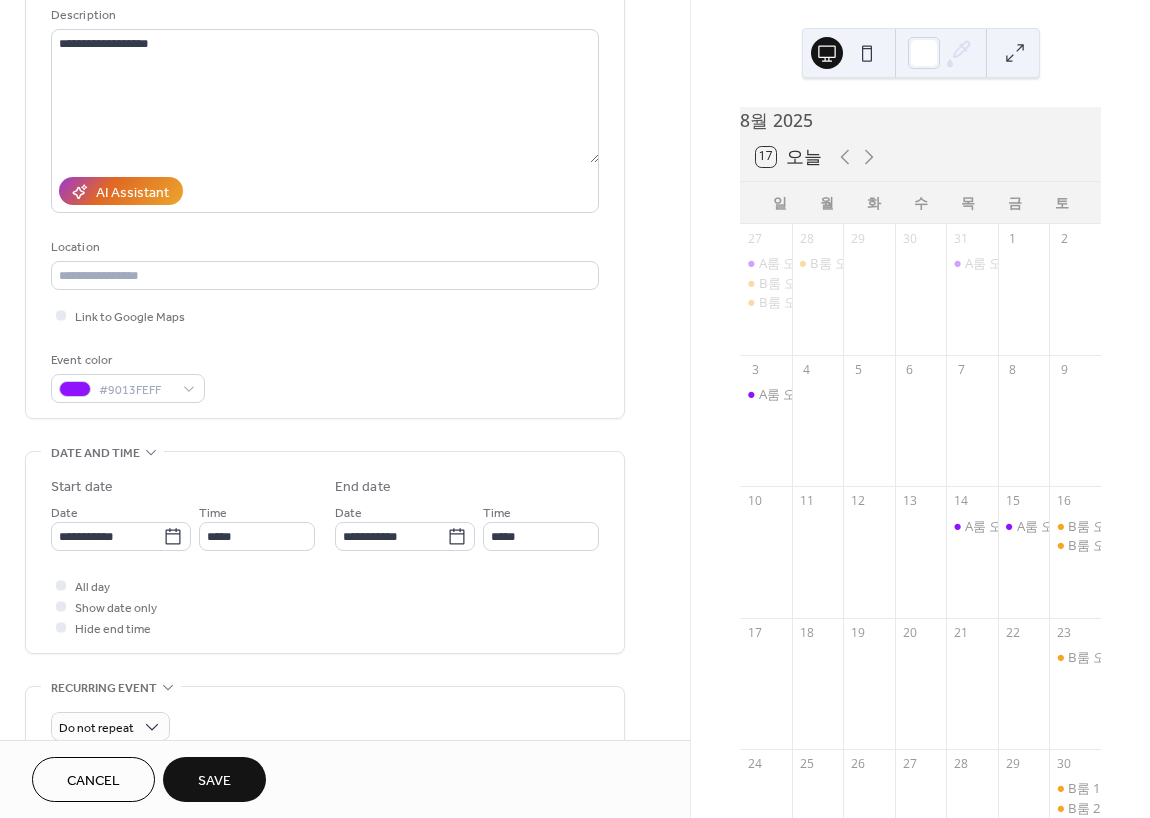 click on "Save" at bounding box center [214, 779] 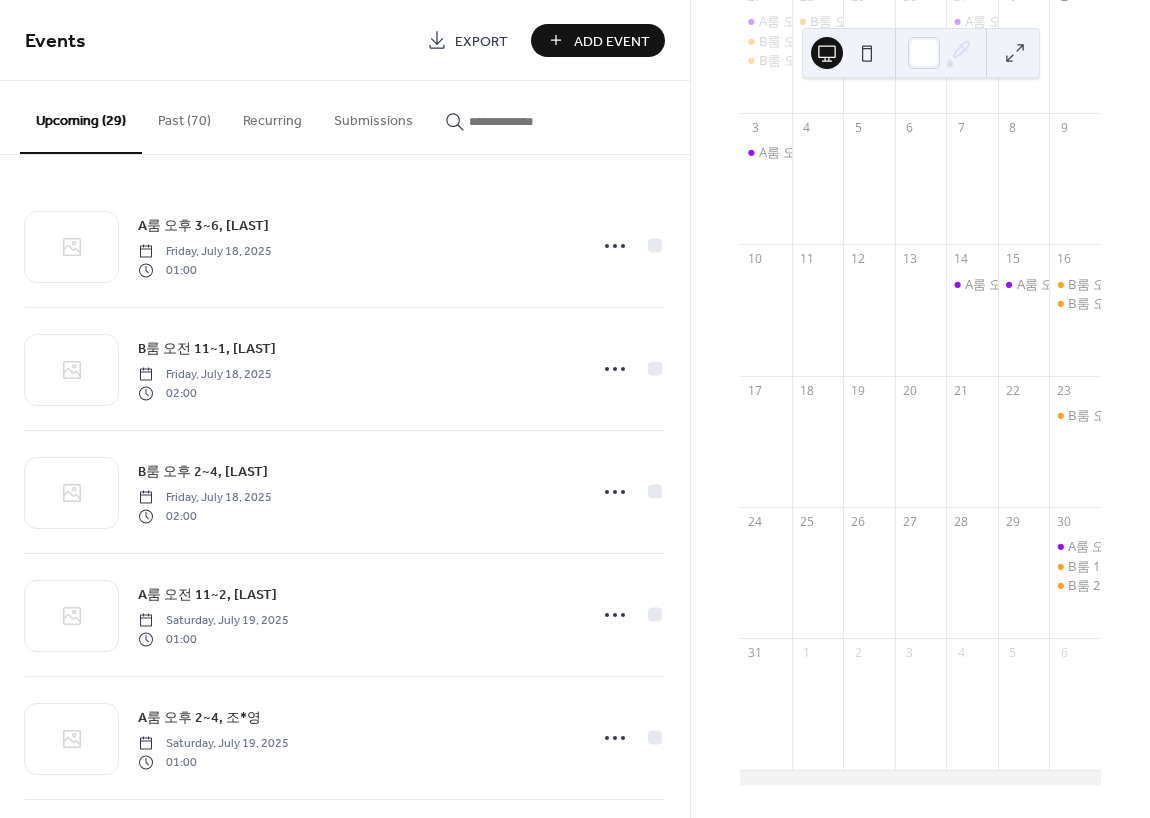 scroll, scrollTop: 254, scrollLeft: 0, axis: vertical 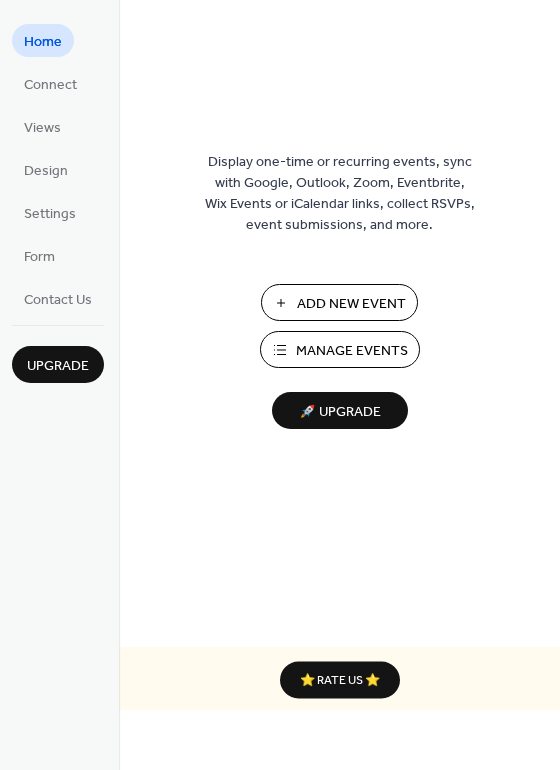 drag, startPoint x: 339, startPoint y: 332, endPoint x: 343, endPoint y: 305, distance: 27.294687 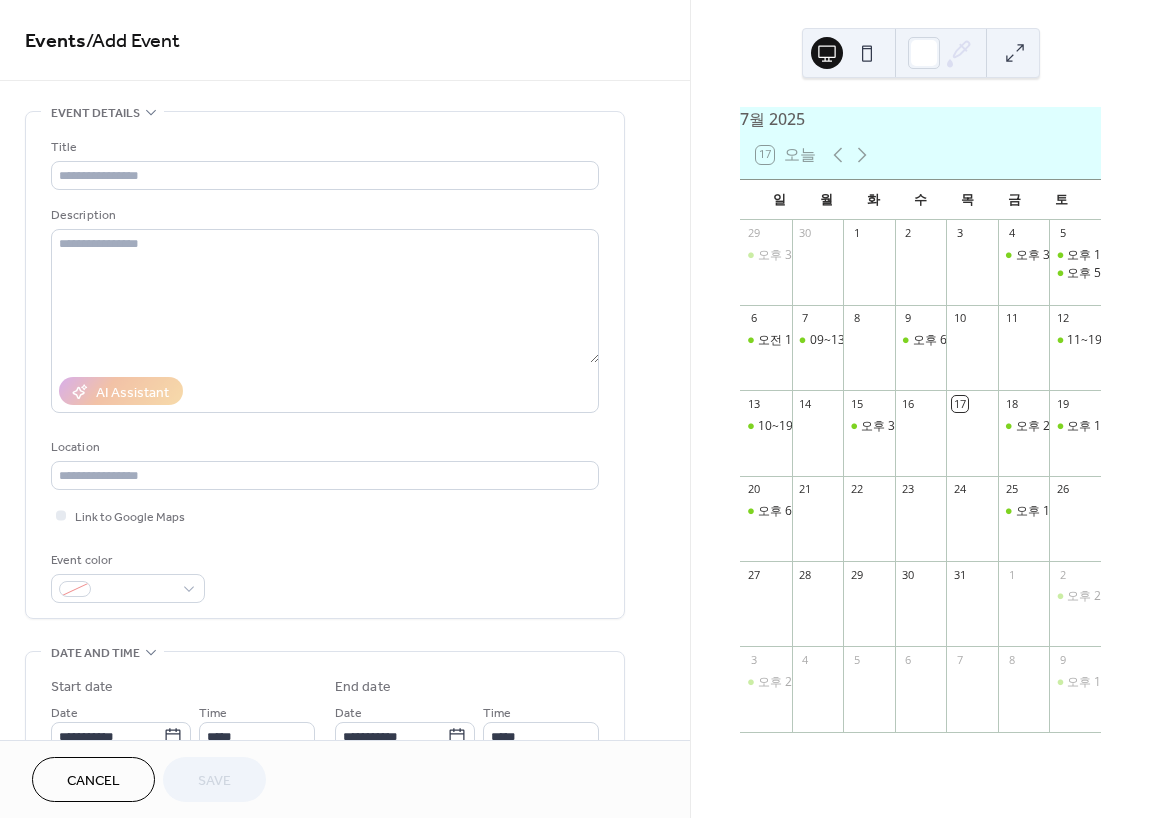scroll, scrollTop: 0, scrollLeft: 0, axis: both 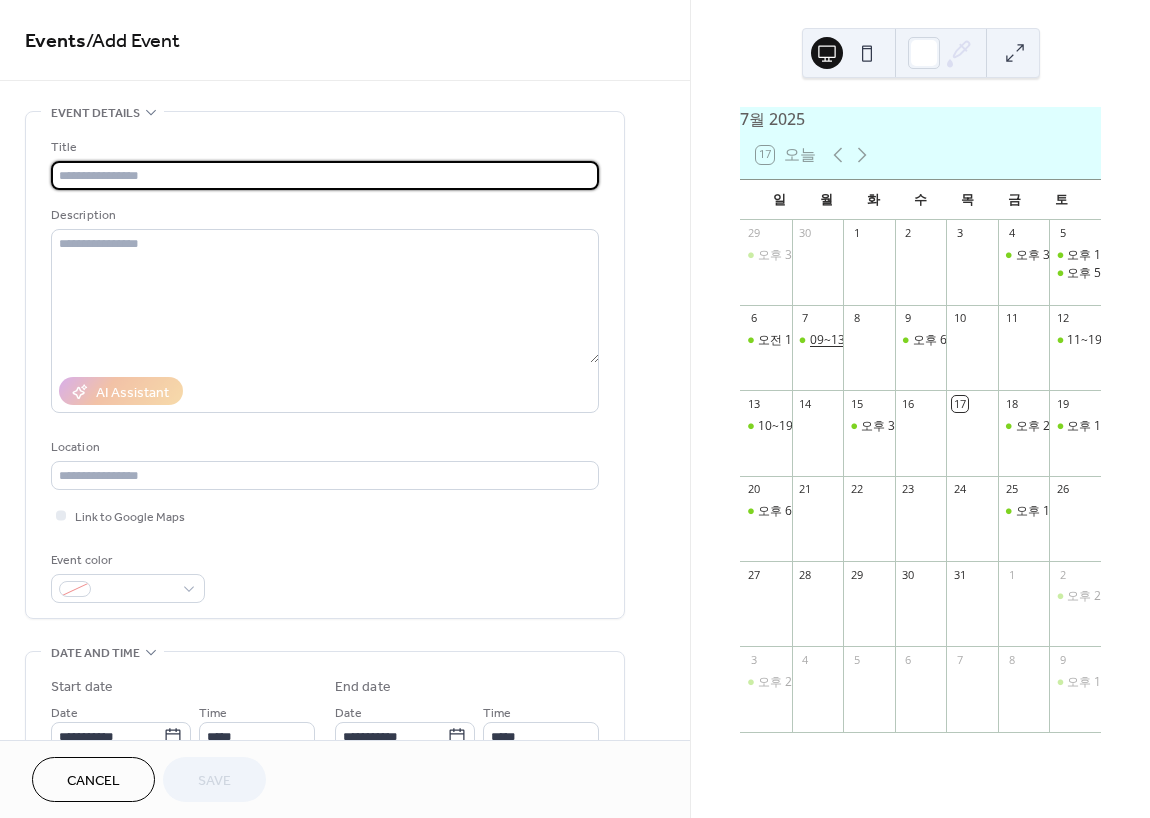 click on "09~13시, 엠아이***니" at bounding box center (871, 340) 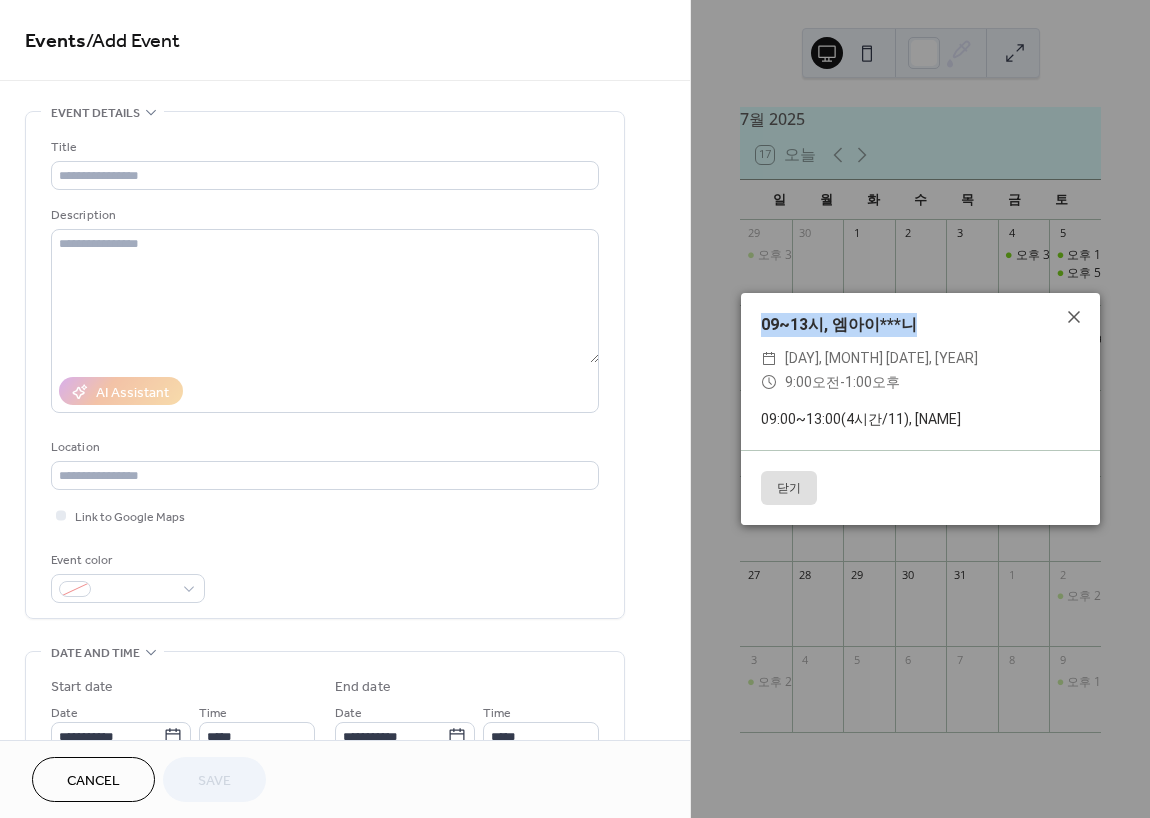 drag, startPoint x: 921, startPoint y: 322, endPoint x: 760, endPoint y: 328, distance: 161.11176 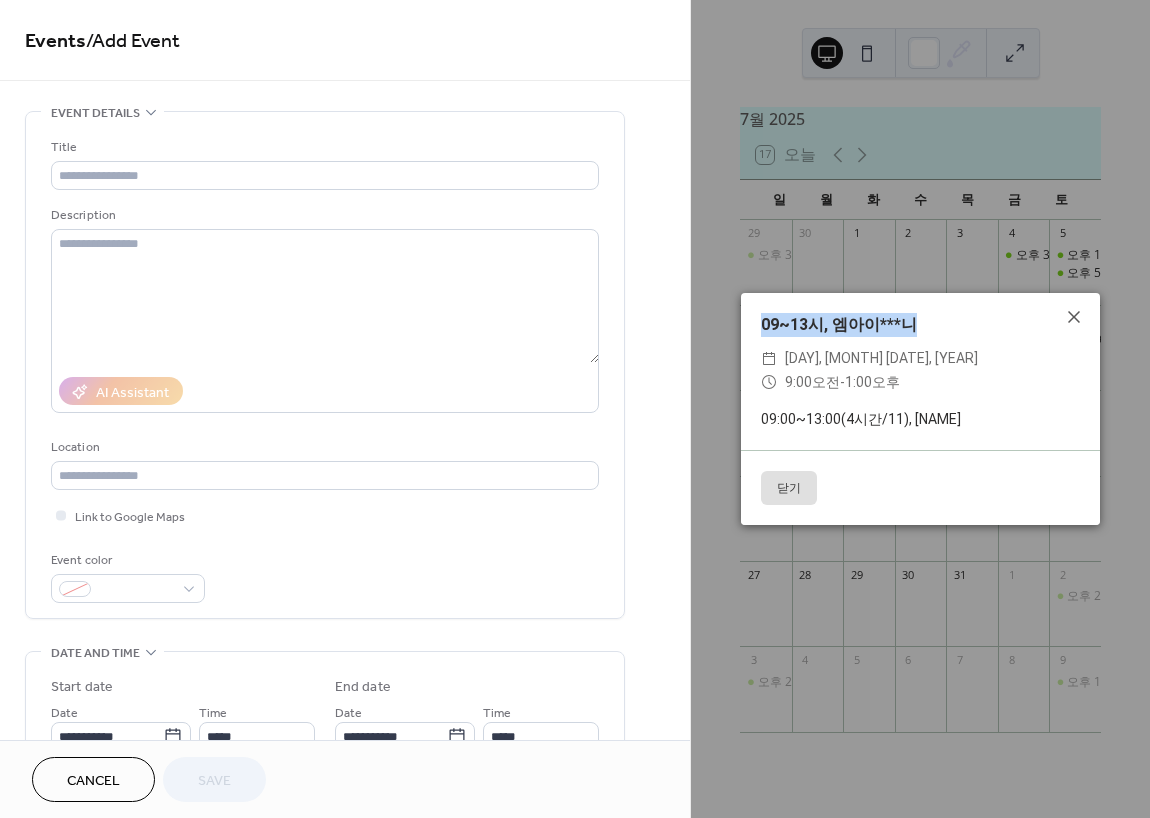 click on "09~13시, 엠아이***니" at bounding box center [920, 325] 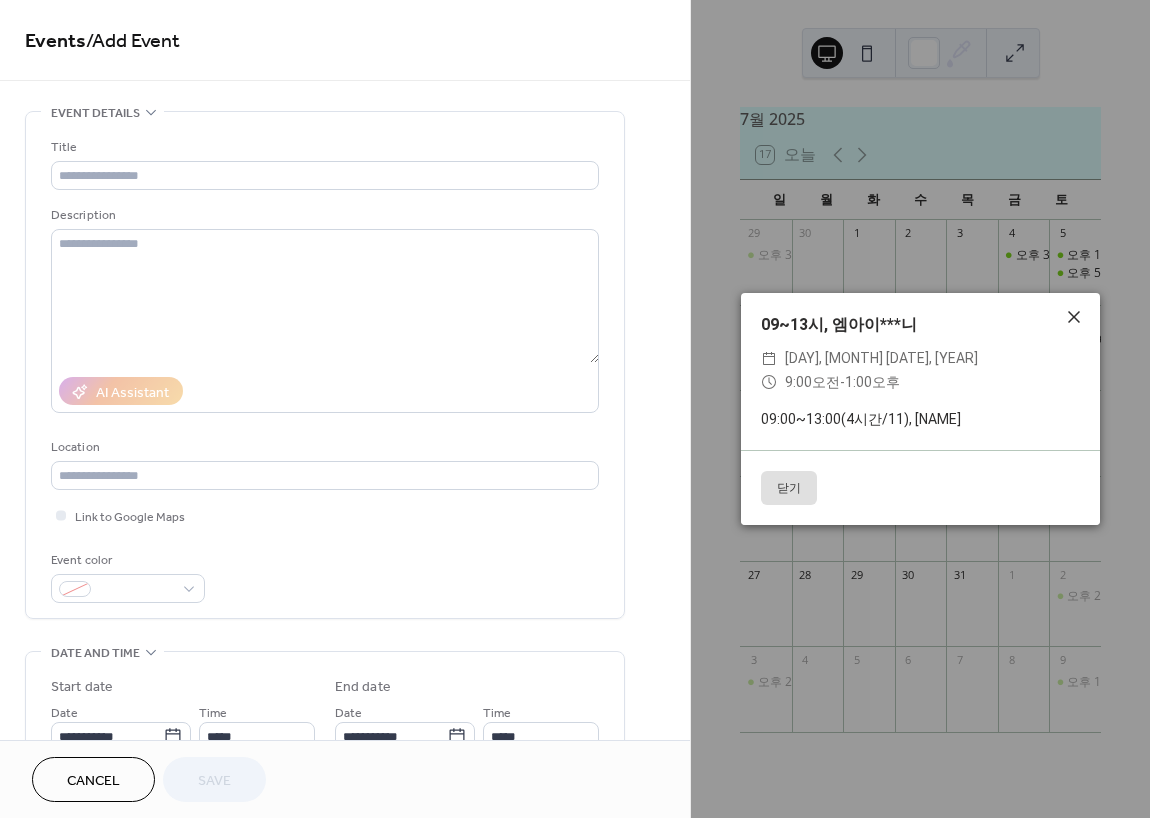 click 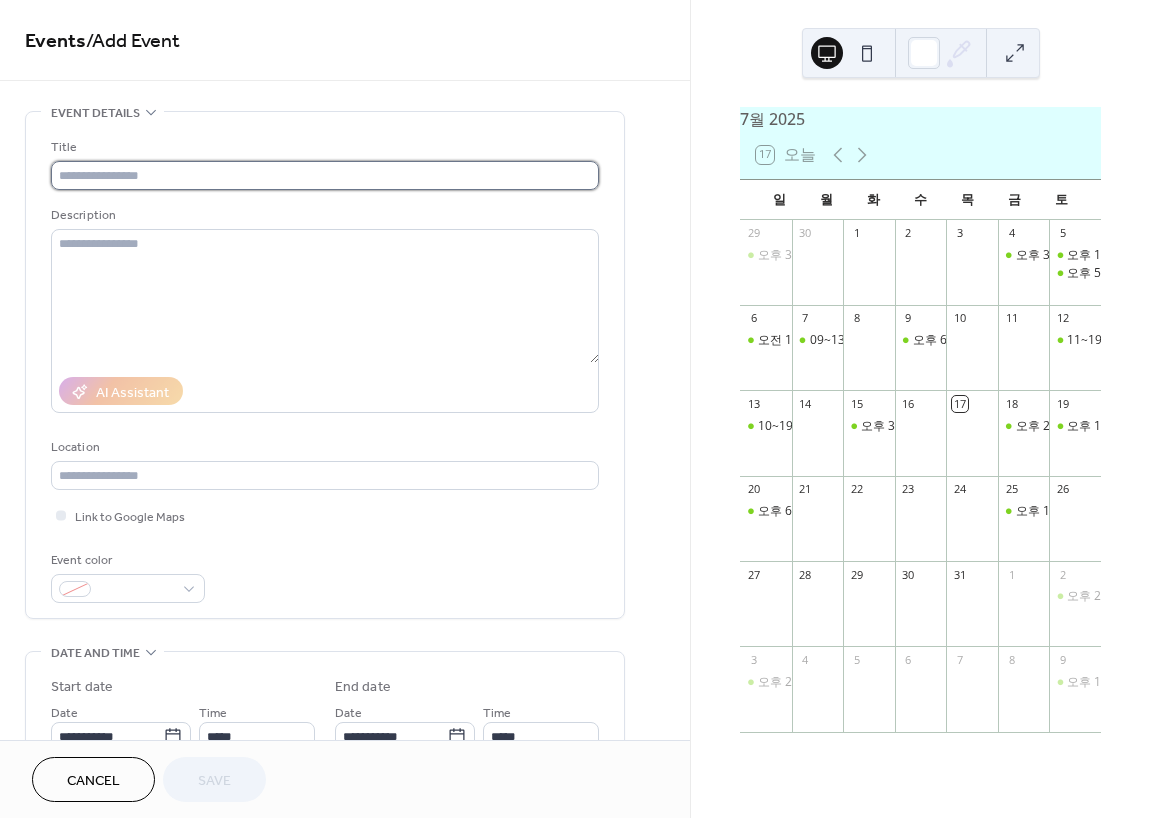 click at bounding box center (325, 175) 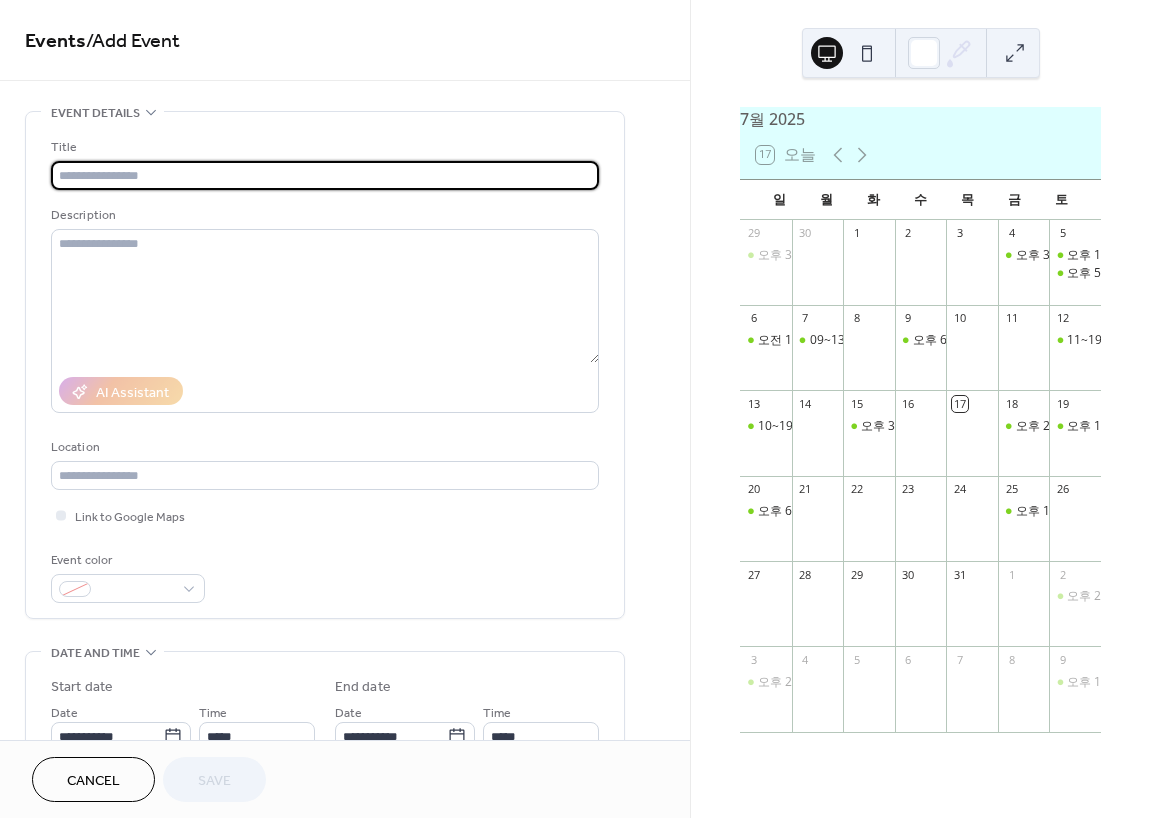 paste on "**********" 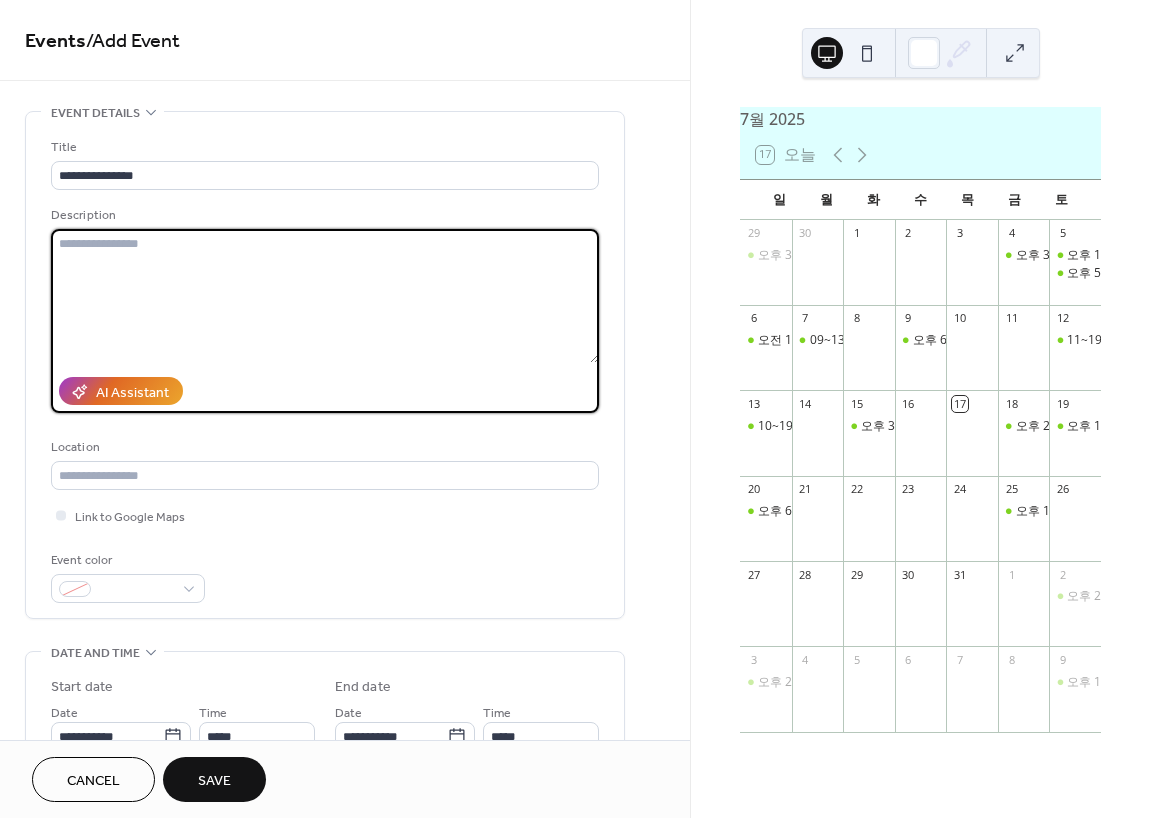 click at bounding box center (325, 296) 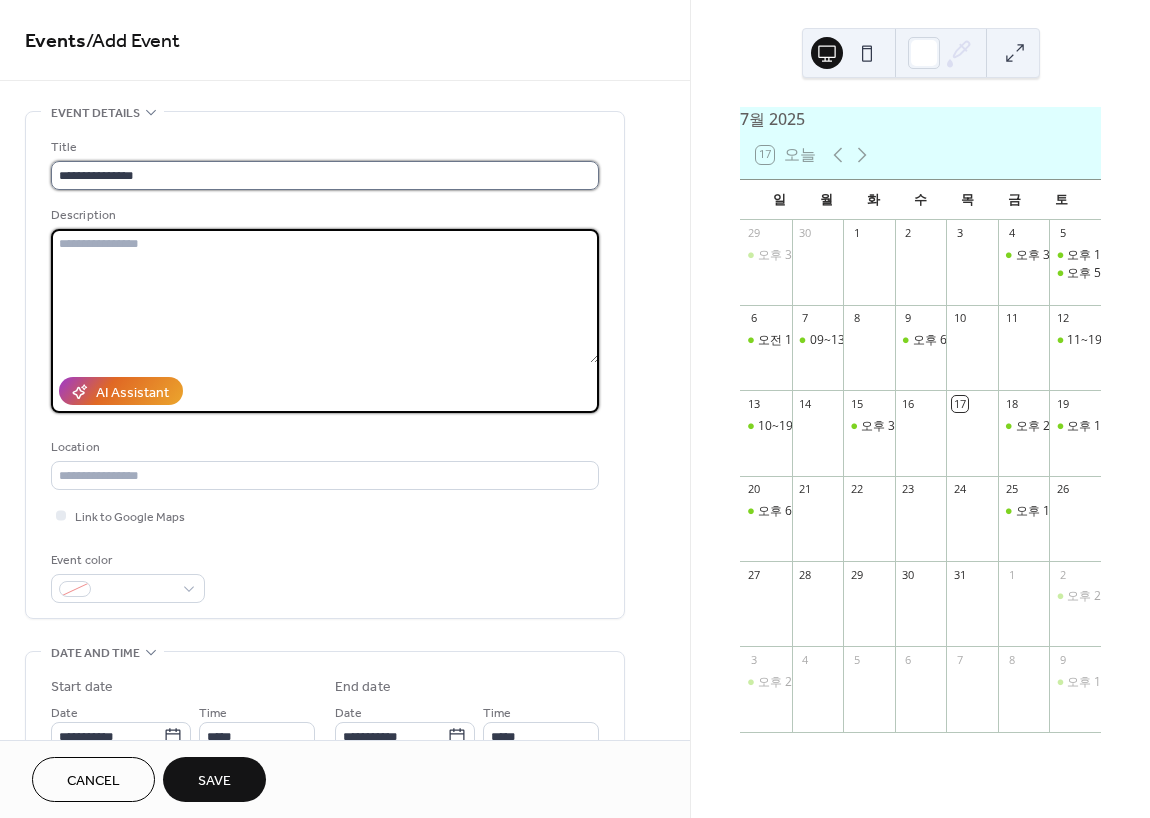 click on "**********" at bounding box center [325, 175] 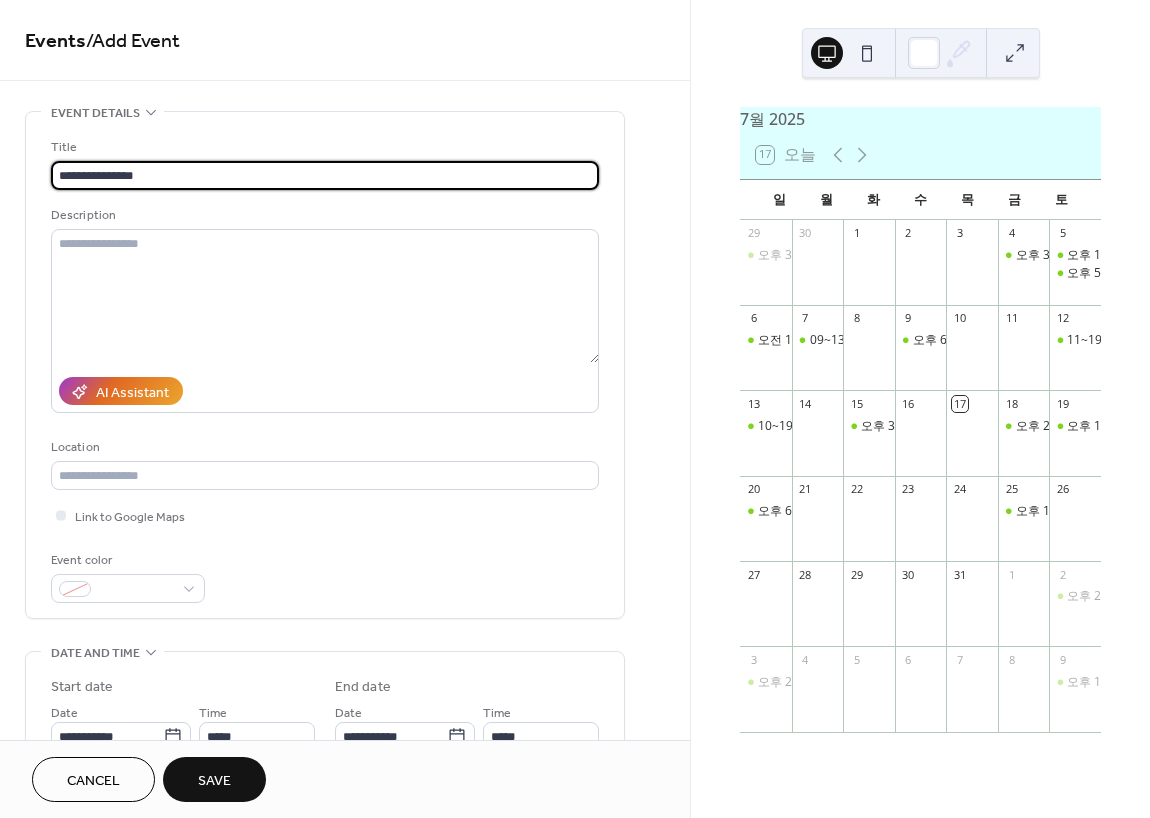 type on "**********" 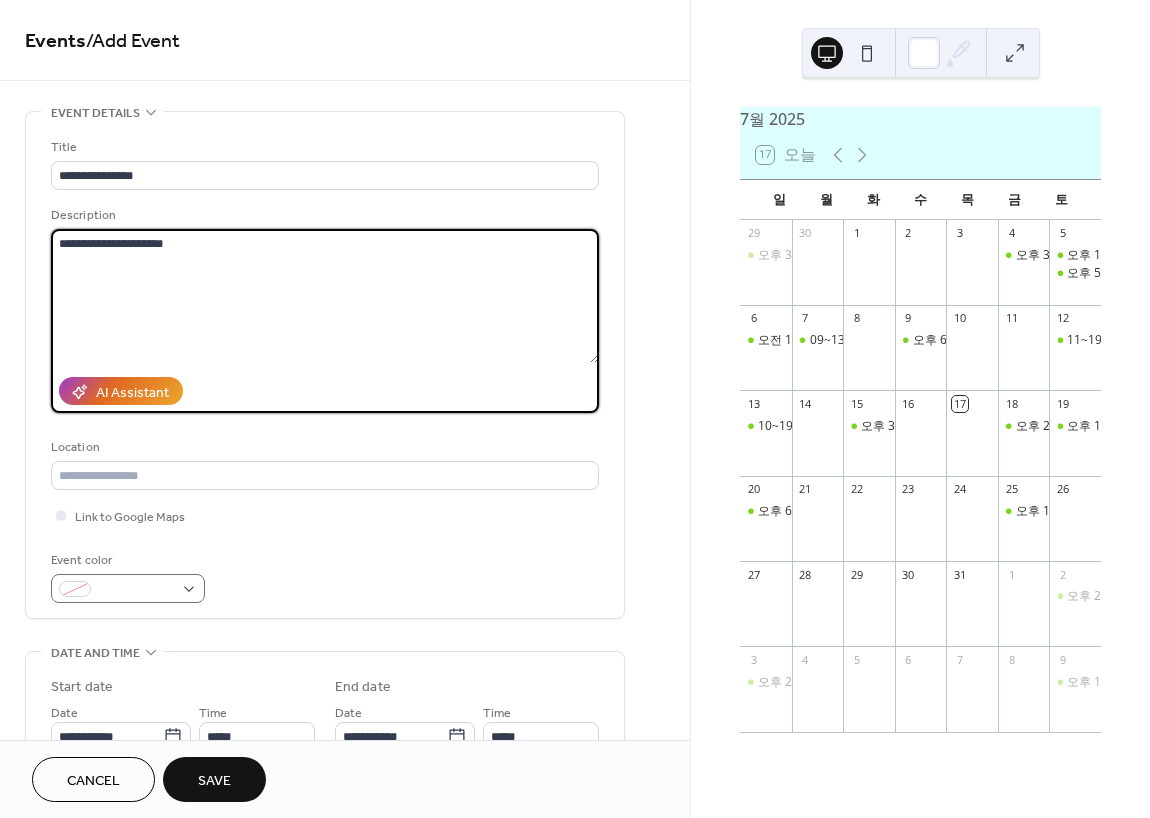 type on "**********" 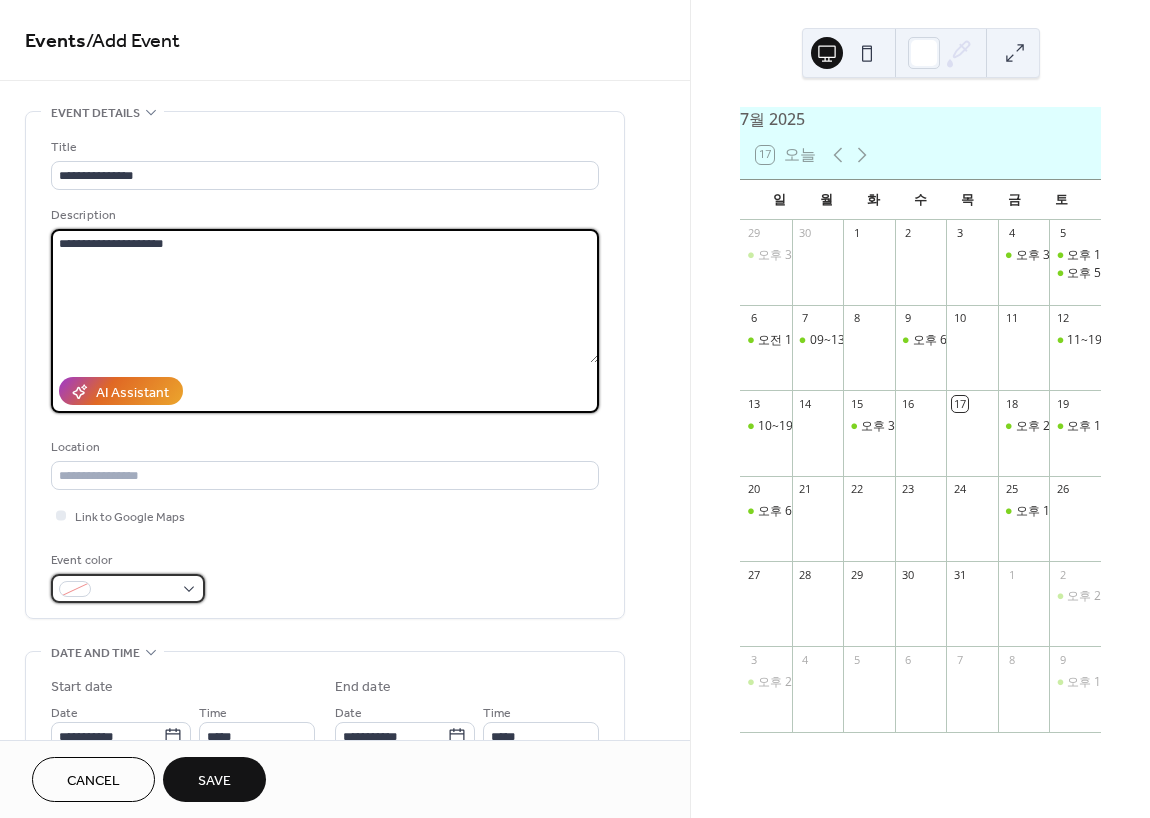 click at bounding box center [136, 590] 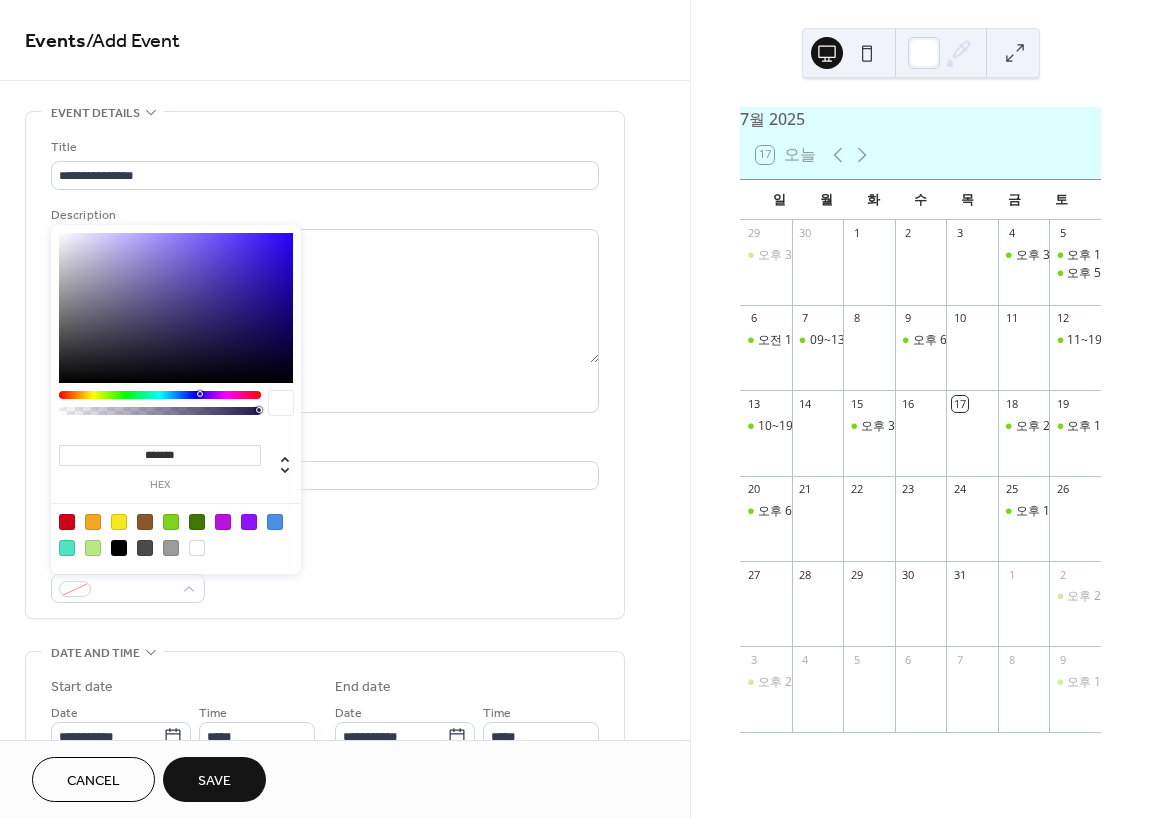 click at bounding box center (171, 522) 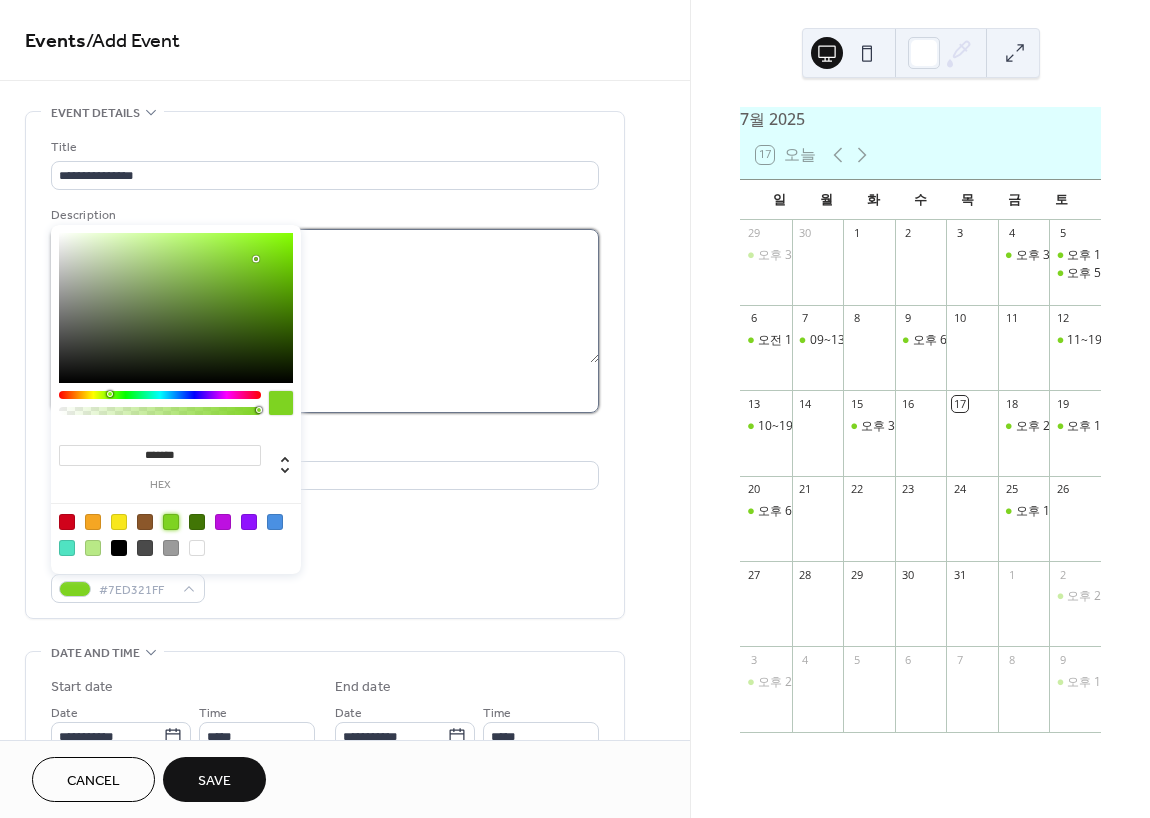 click on "**********" at bounding box center (325, 296) 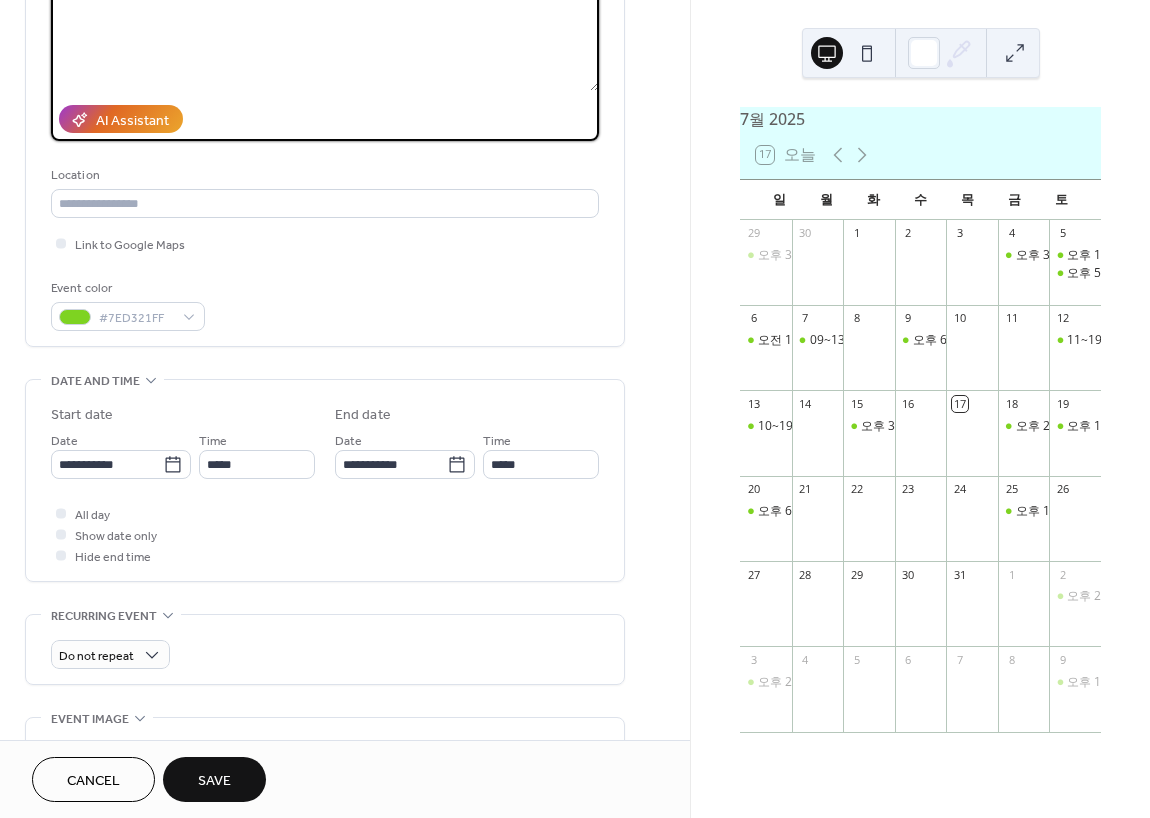 scroll, scrollTop: 300, scrollLeft: 0, axis: vertical 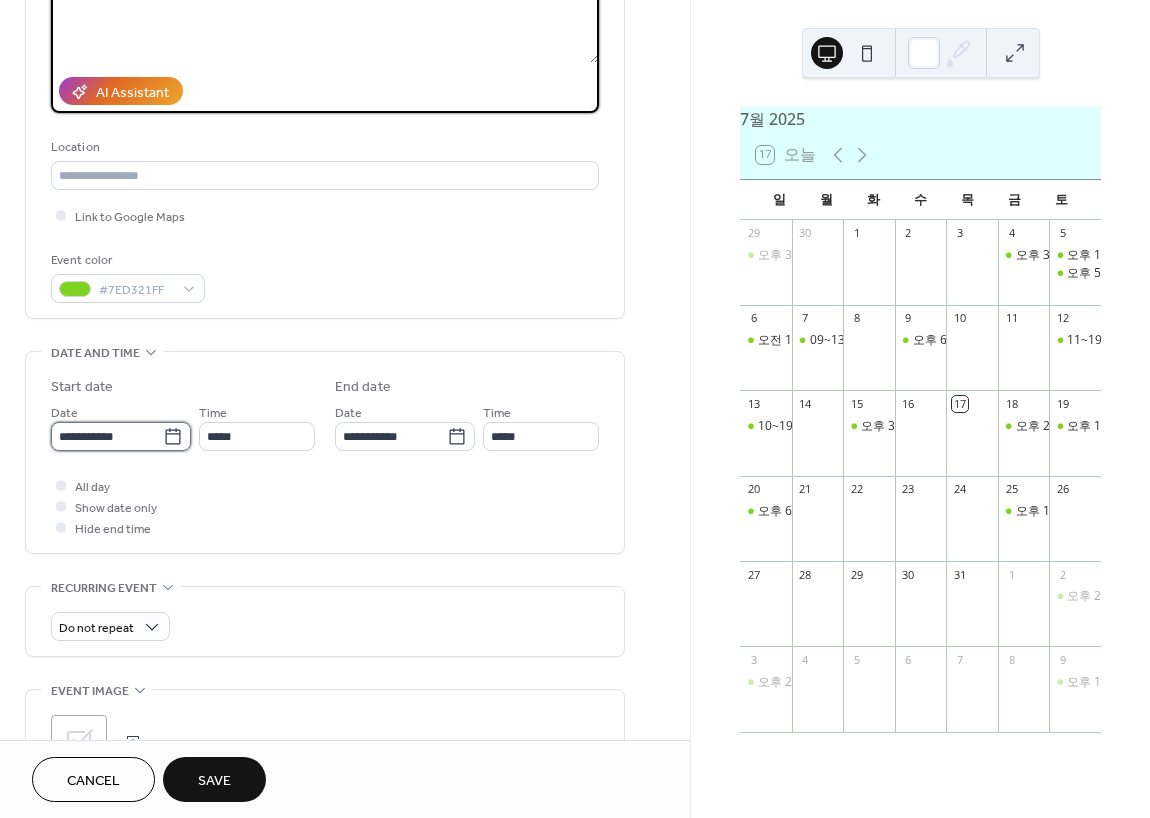 click on "**********" at bounding box center (107, 436) 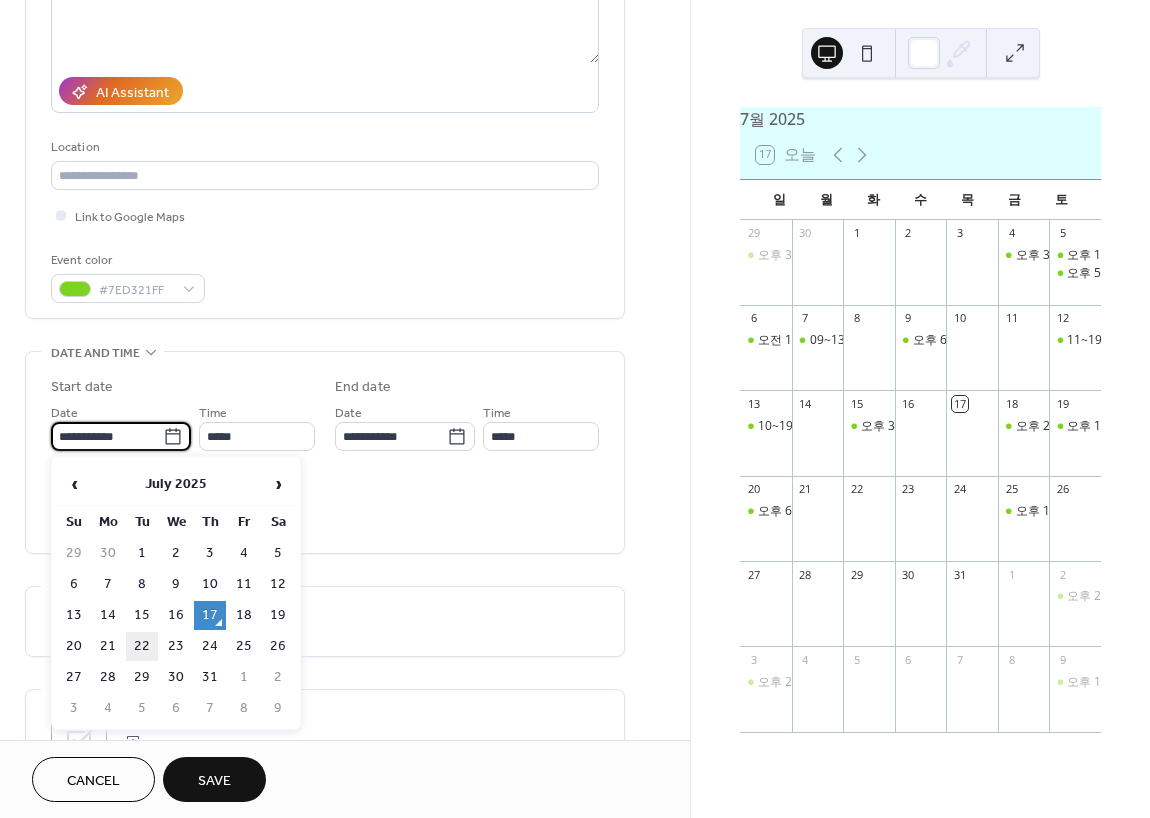 click on "22" at bounding box center (142, 646) 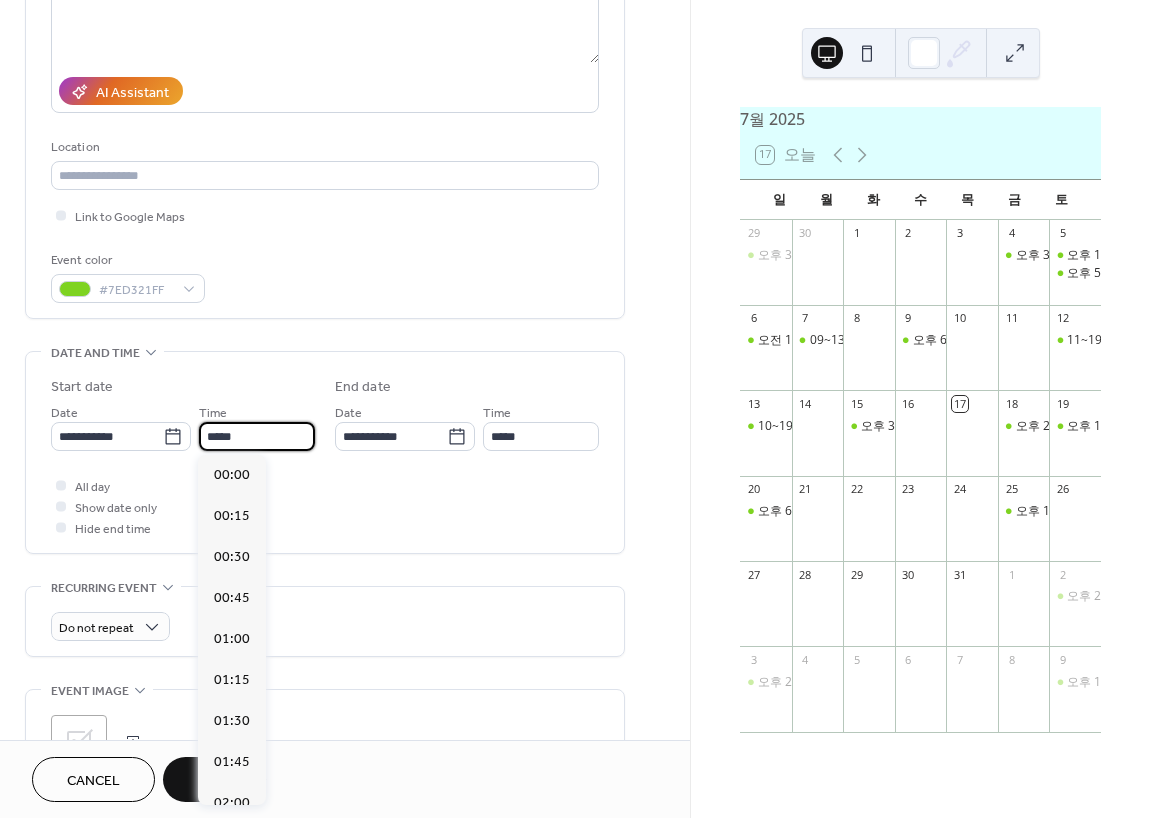 click on "*****" at bounding box center [257, 436] 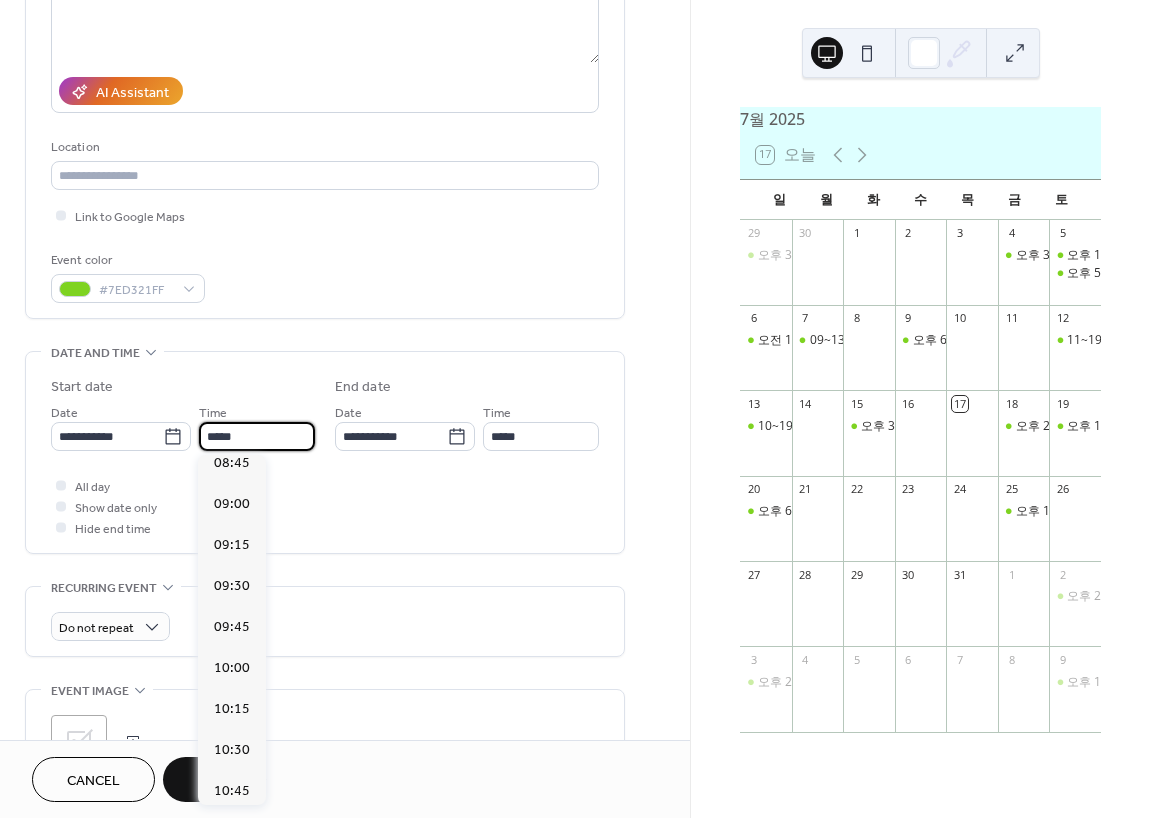 scroll, scrollTop: 1368, scrollLeft: 0, axis: vertical 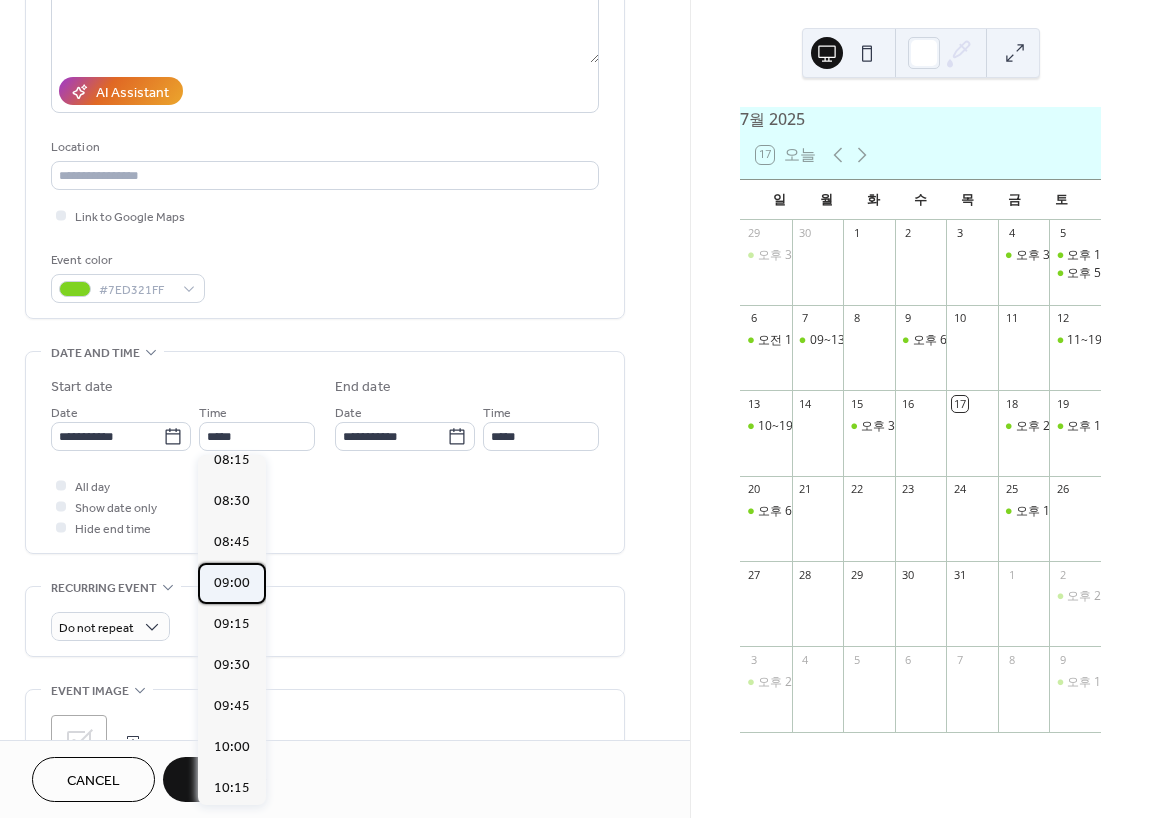 click on "09:00" at bounding box center (232, 583) 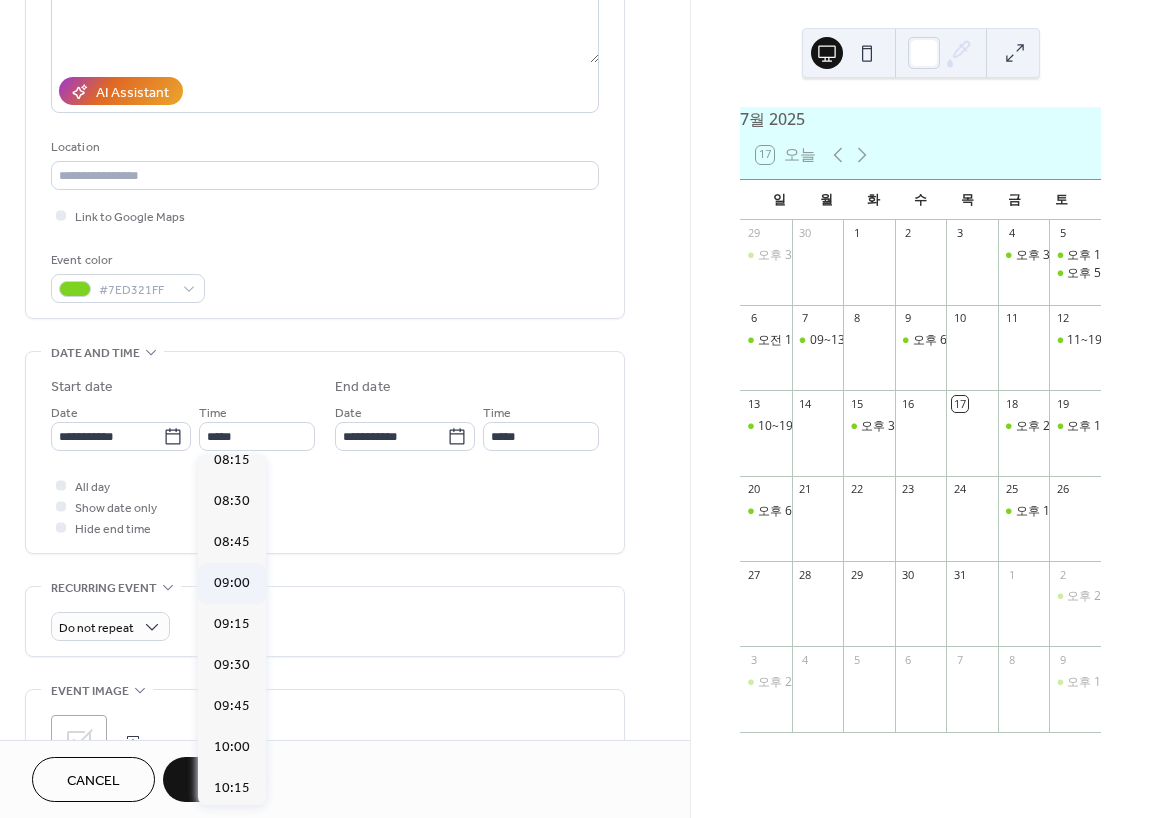 type on "*****" 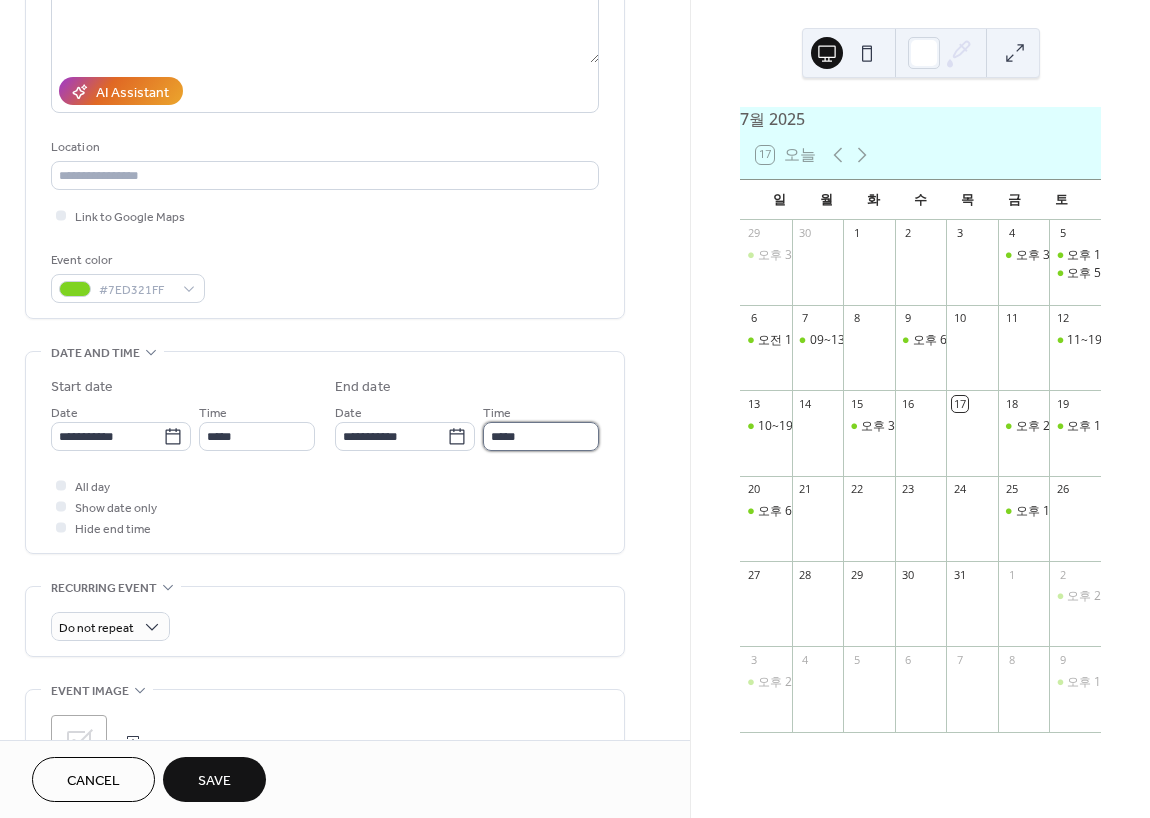click on "*****" at bounding box center [541, 436] 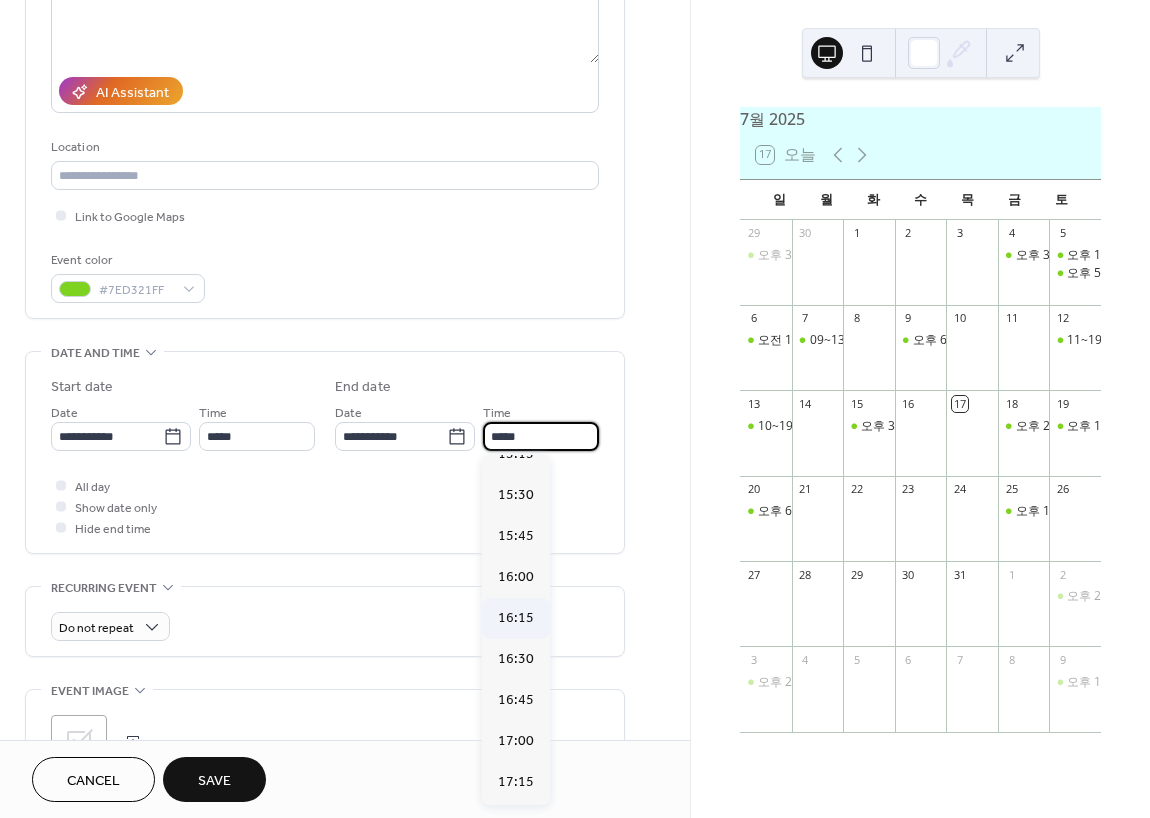 scroll, scrollTop: 1000, scrollLeft: 0, axis: vertical 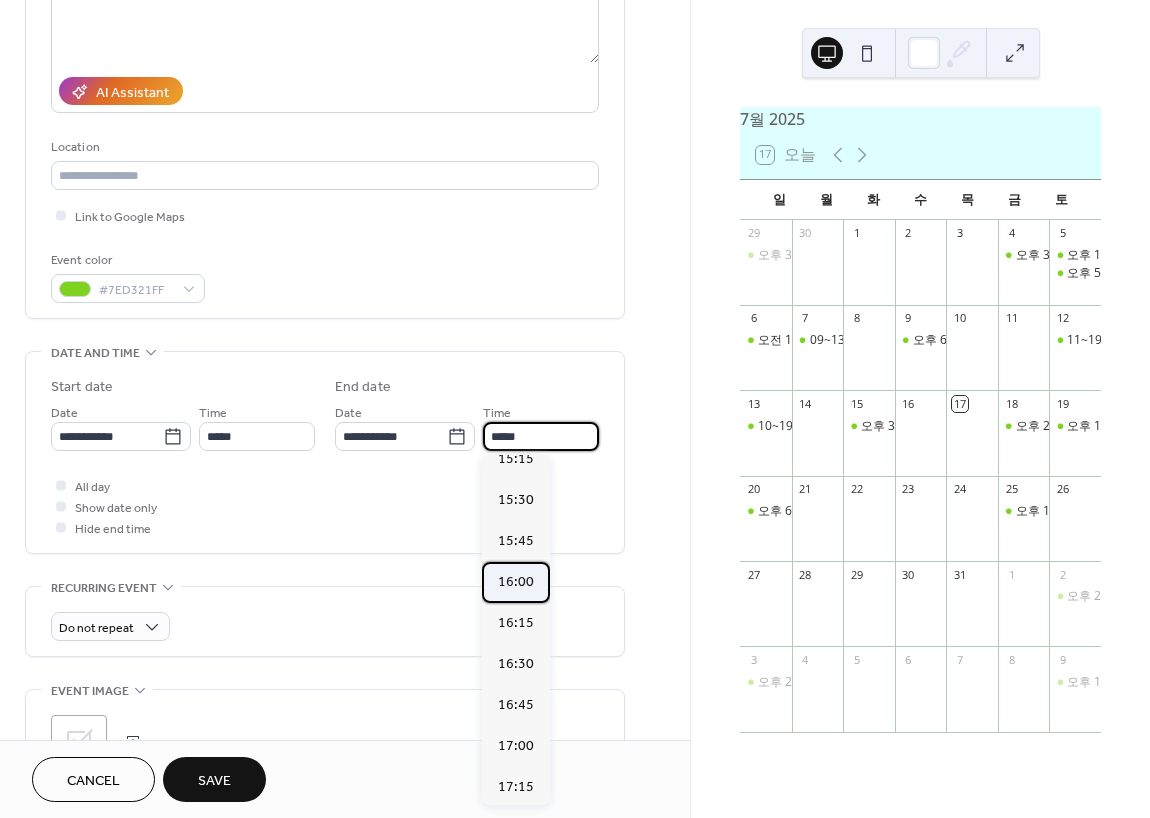 click on "16:00" at bounding box center [516, 582] 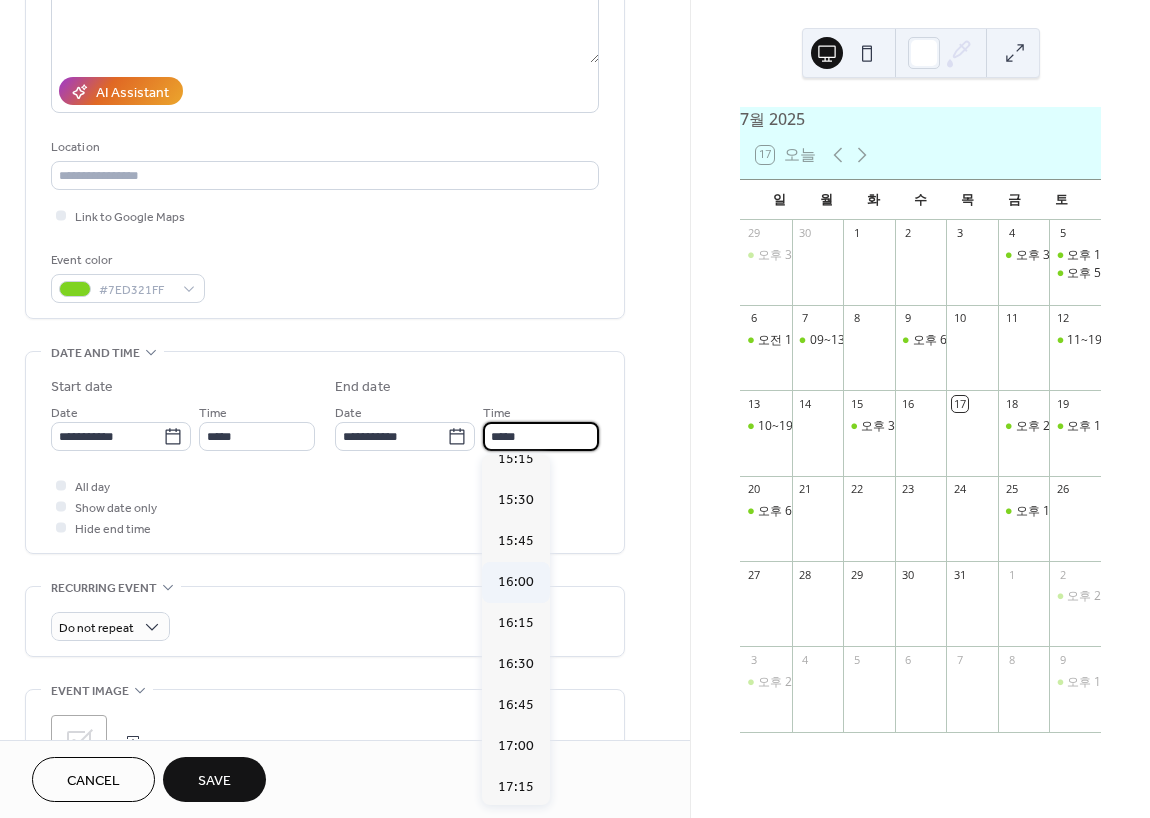type on "*****" 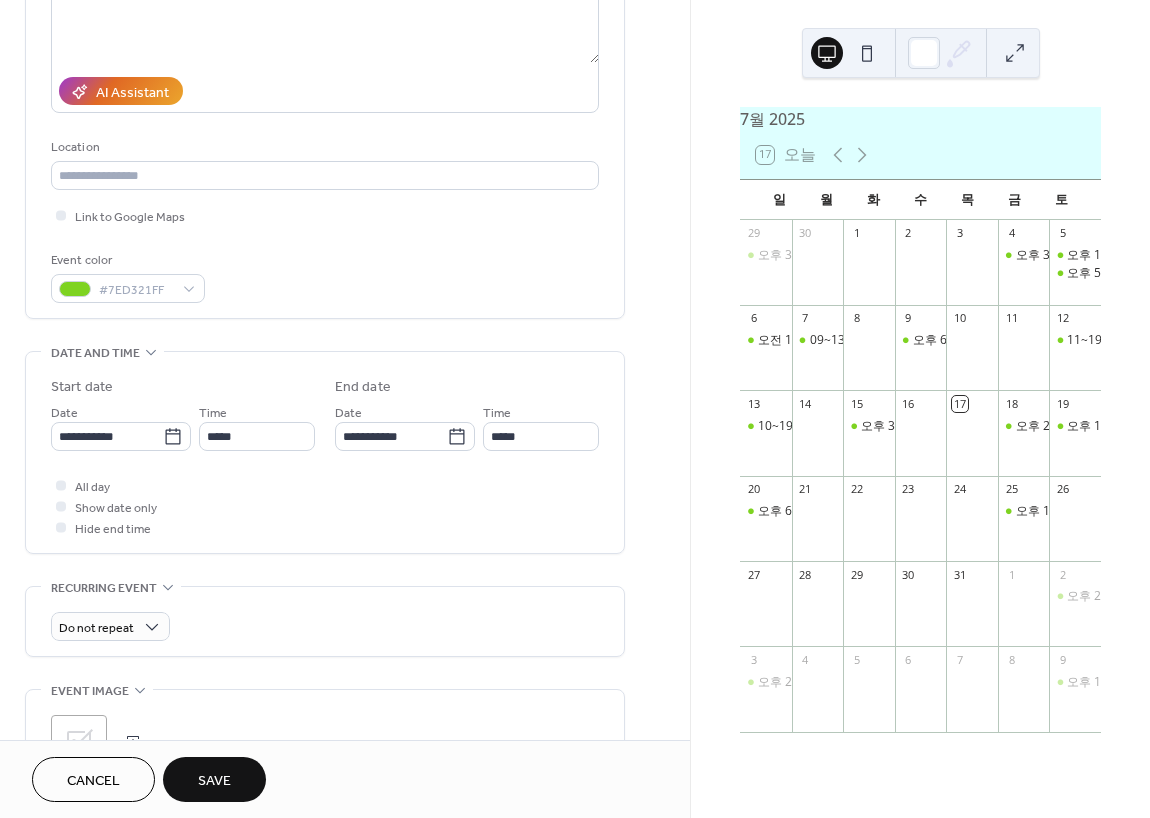 click on "Save" at bounding box center [214, 781] 